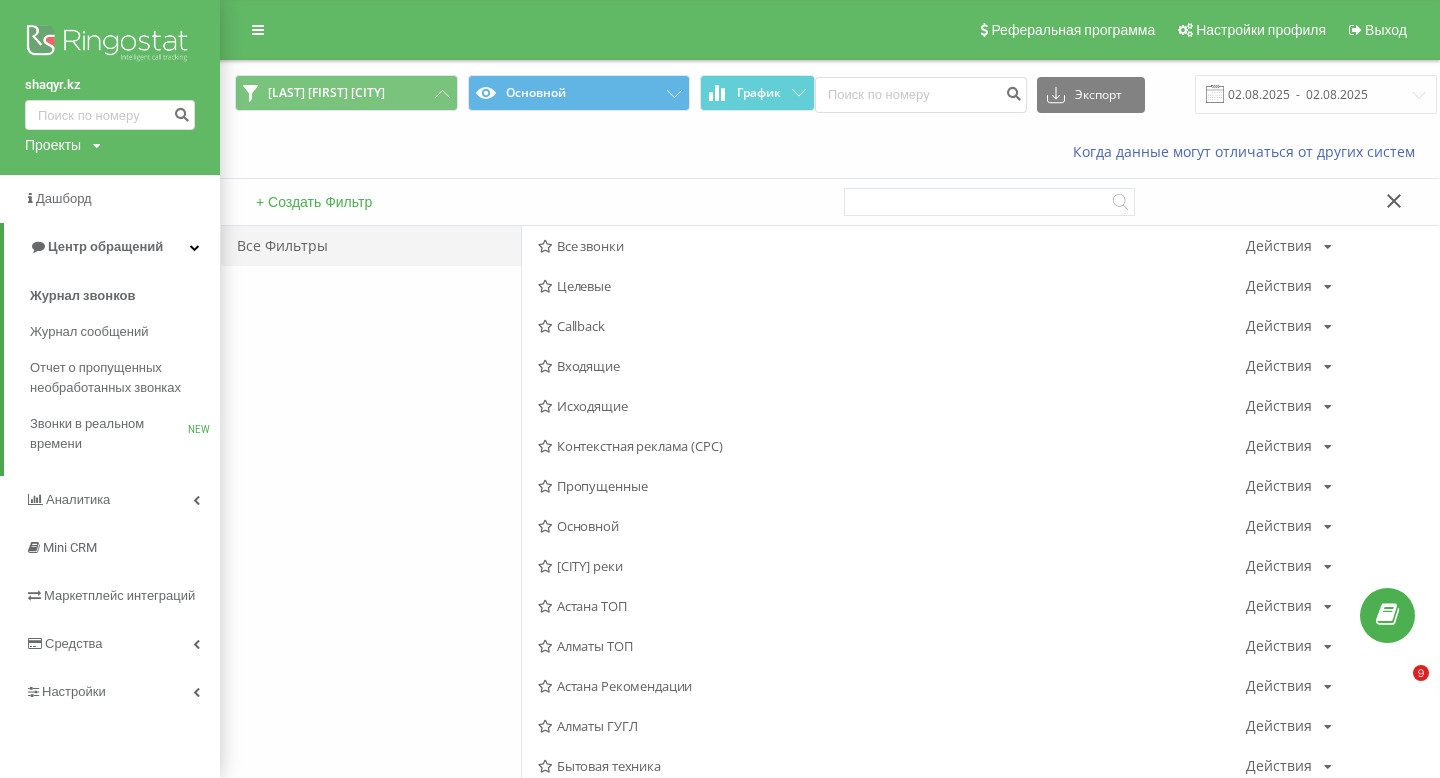 scroll, scrollTop: 1, scrollLeft: 0, axis: vertical 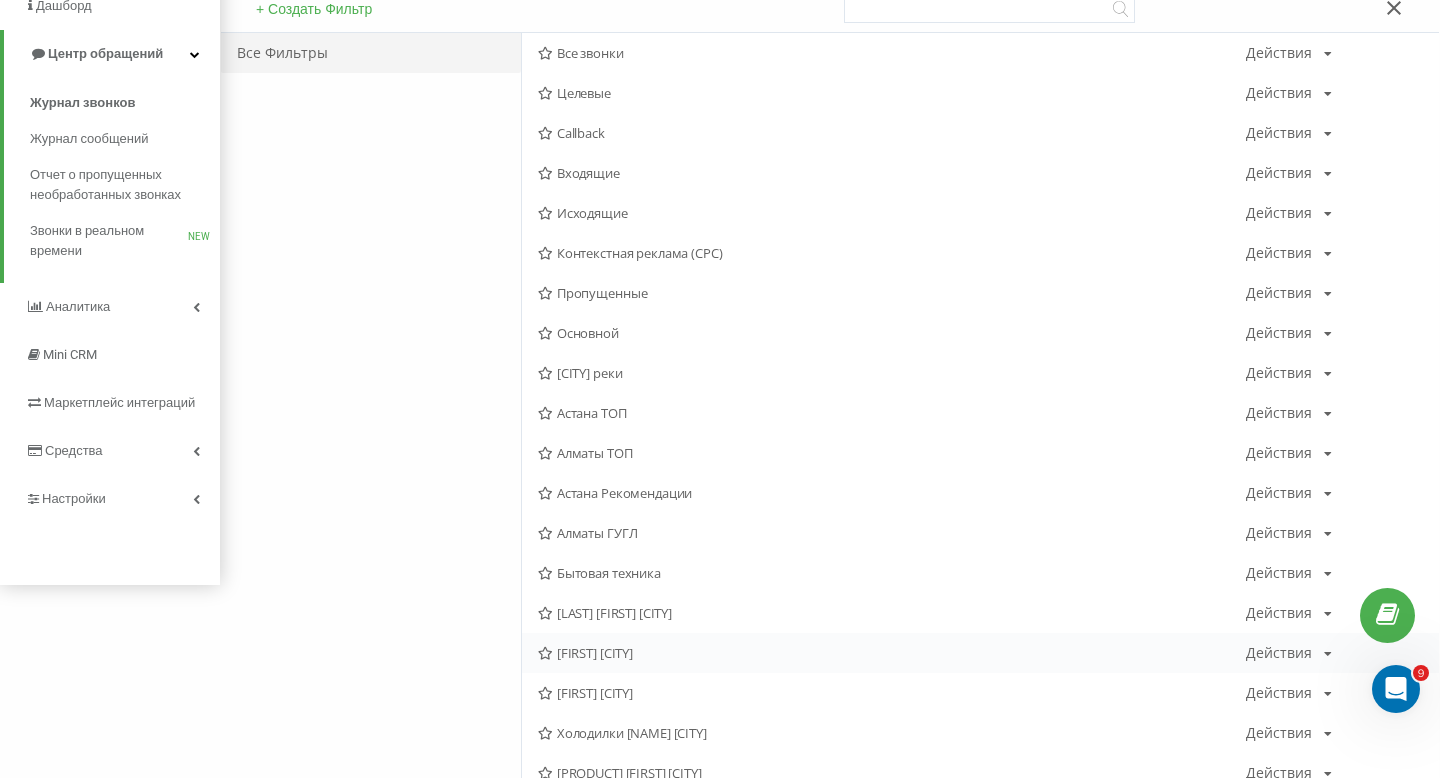 click on "[FIRST] [CITY]" at bounding box center (892, 653) 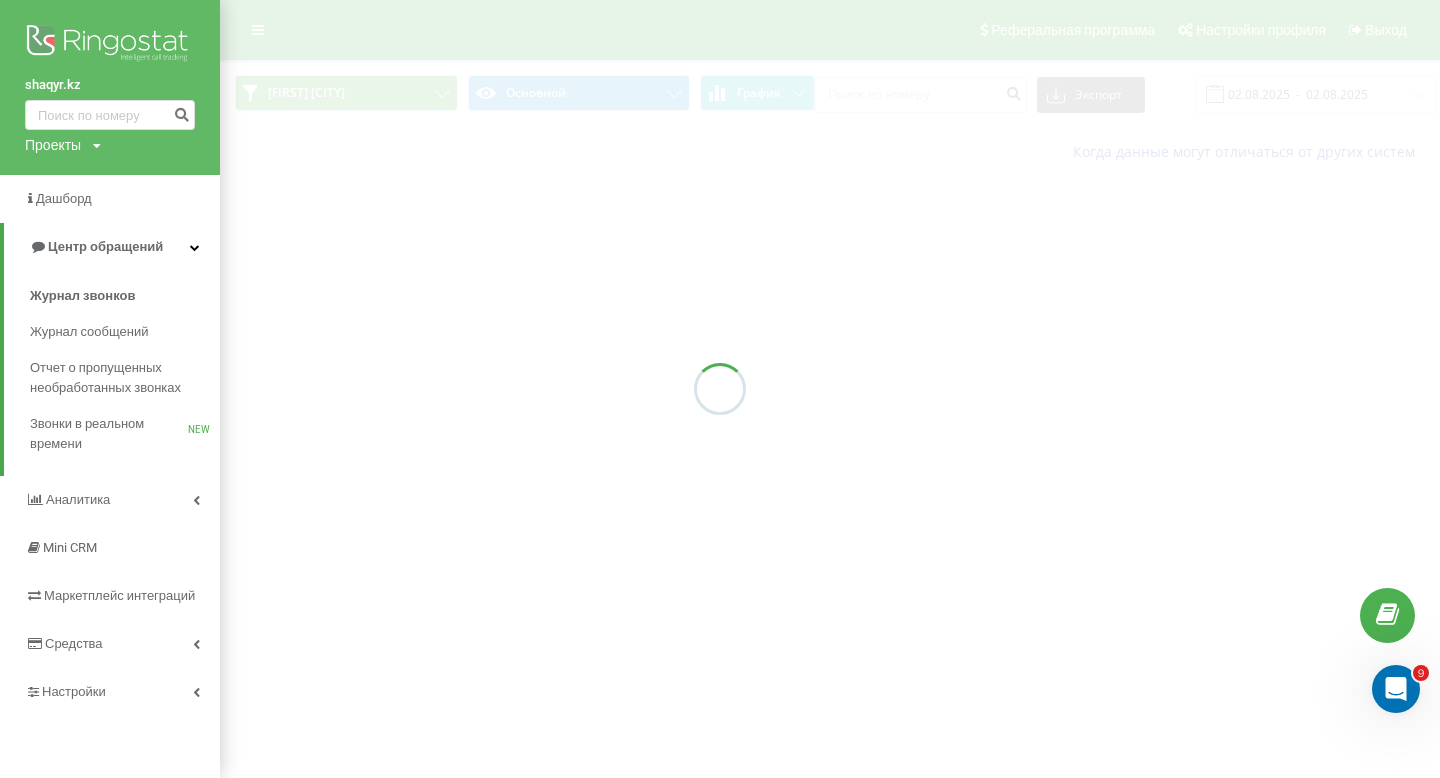 scroll, scrollTop: 0, scrollLeft: 0, axis: both 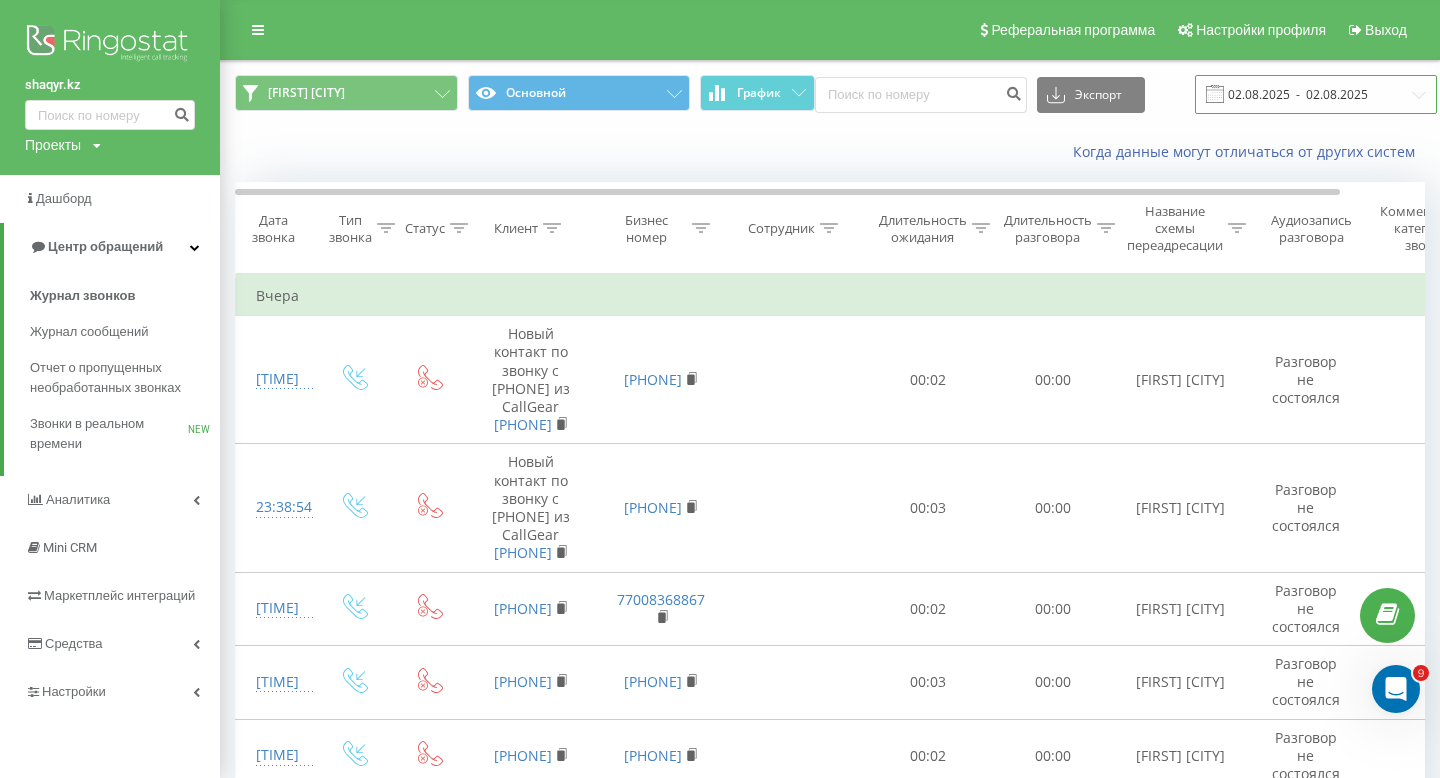 click on "02.08.2025  -  02.08.2025" at bounding box center [1316, 94] 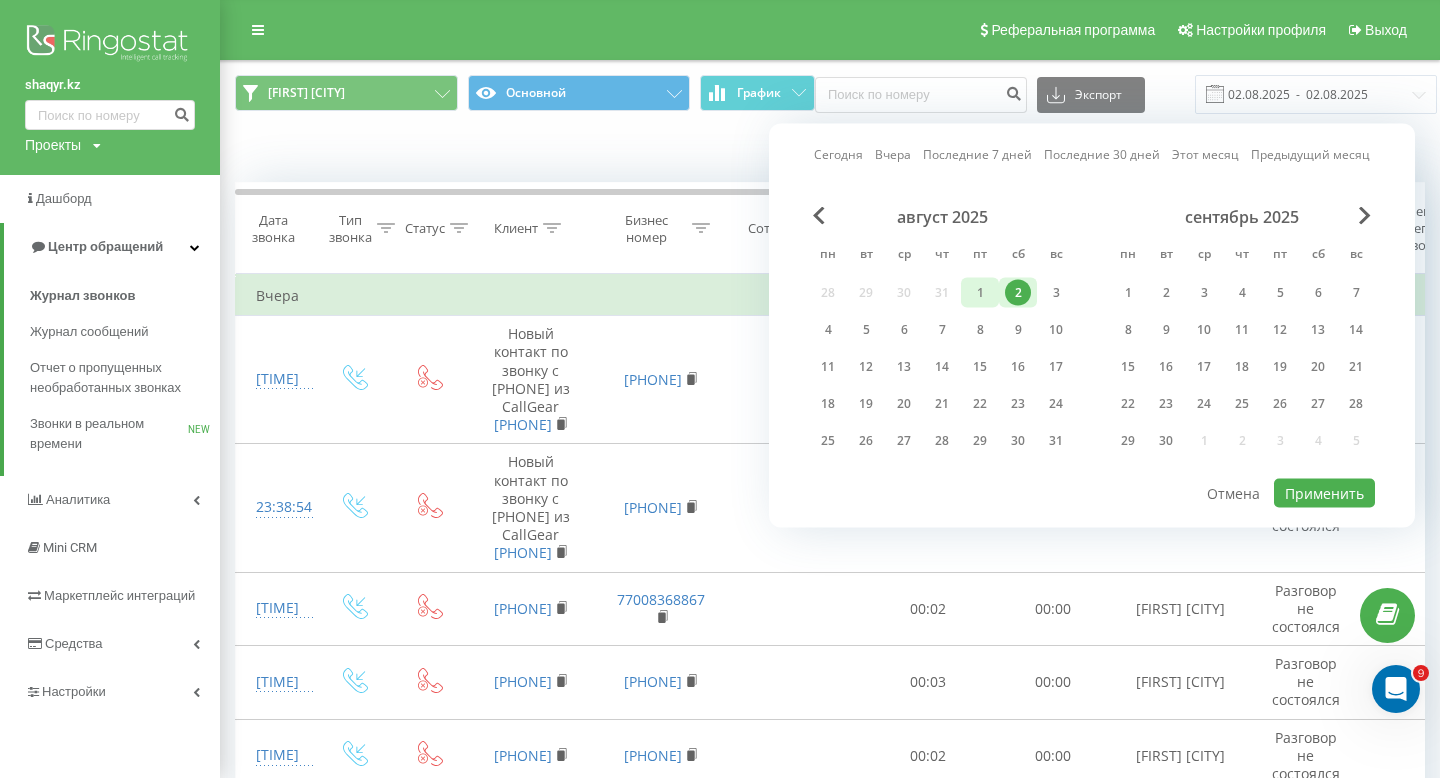 click on "1" at bounding box center (980, 293) 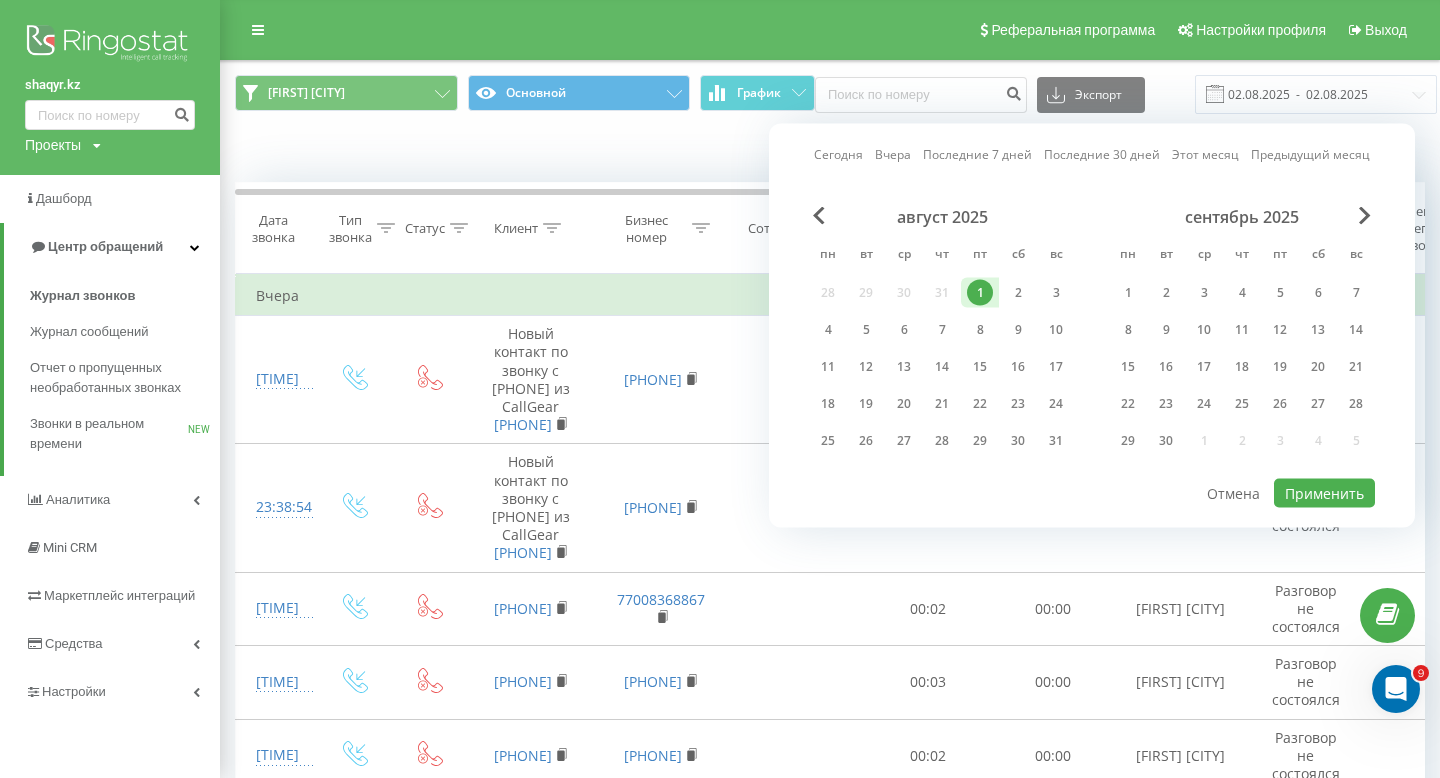 click on "1" at bounding box center (980, 293) 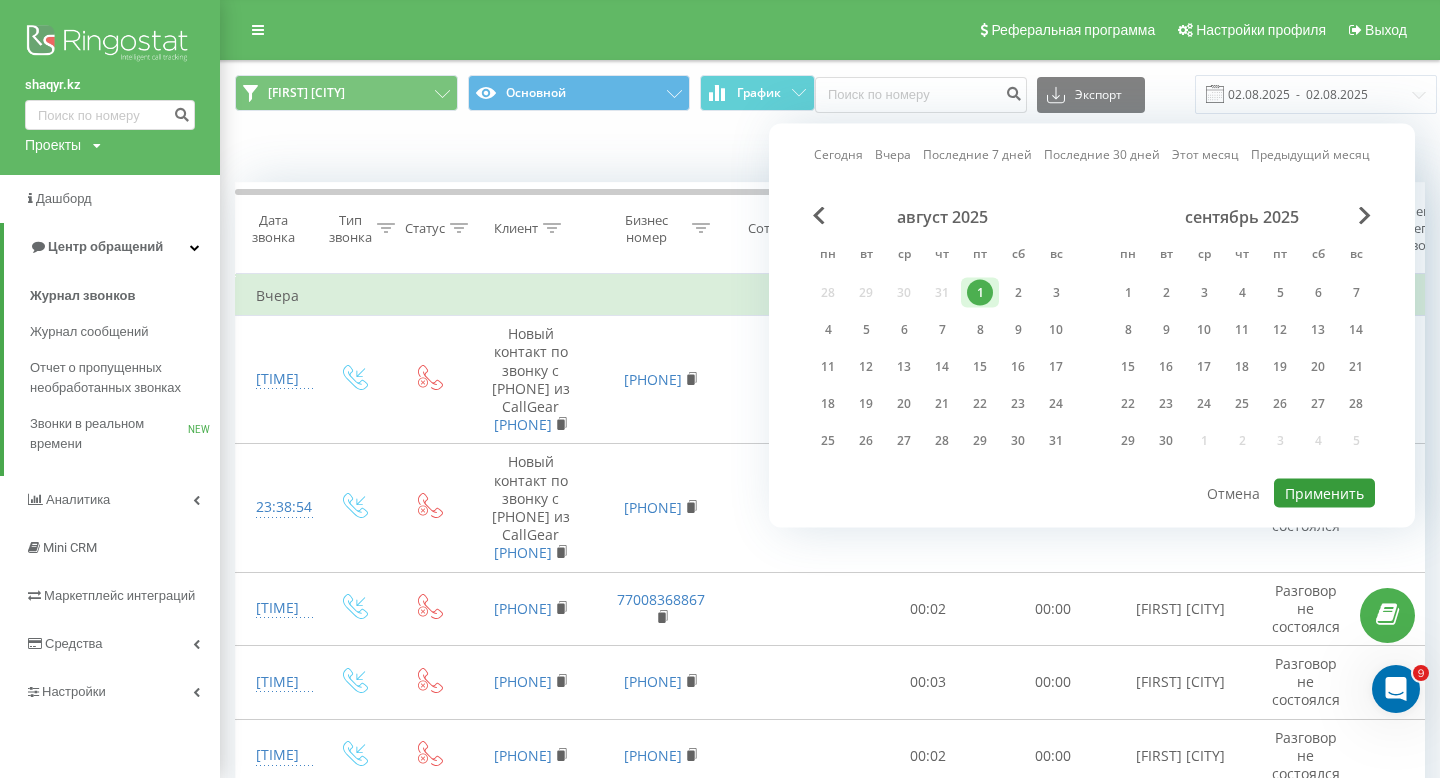 click on "Применить" at bounding box center (1324, 493) 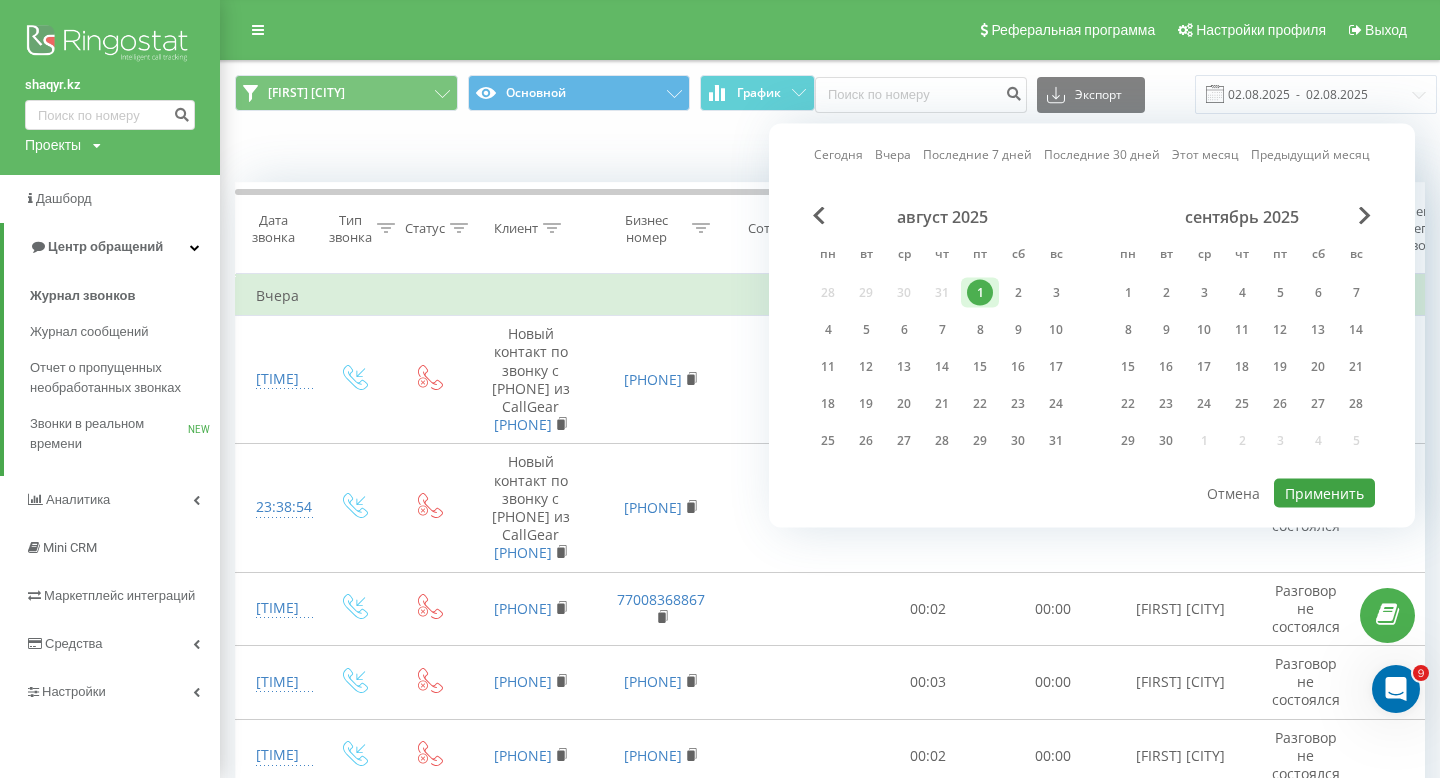 type on "01.08.2025  -  01.08.2025" 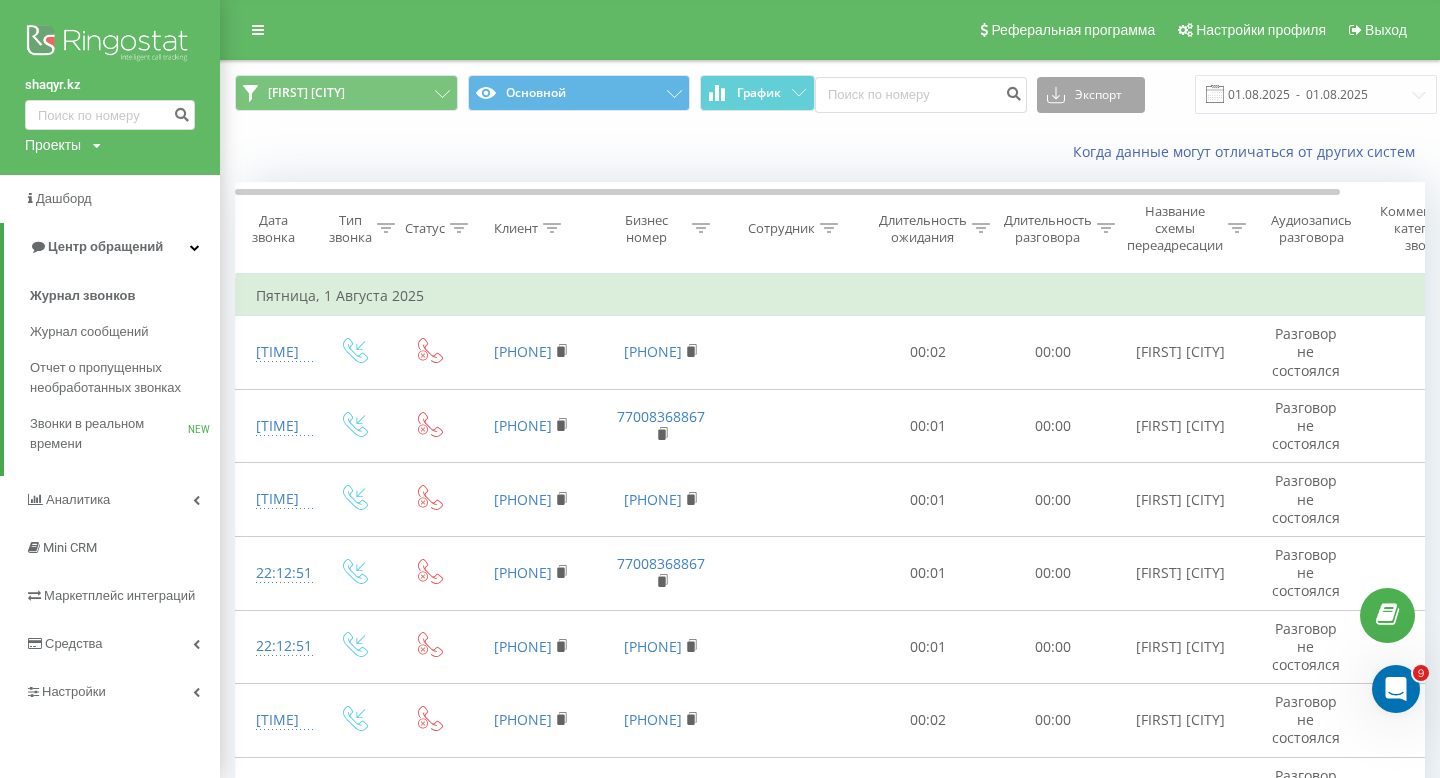 click on "Экспорт" at bounding box center (1091, 95) 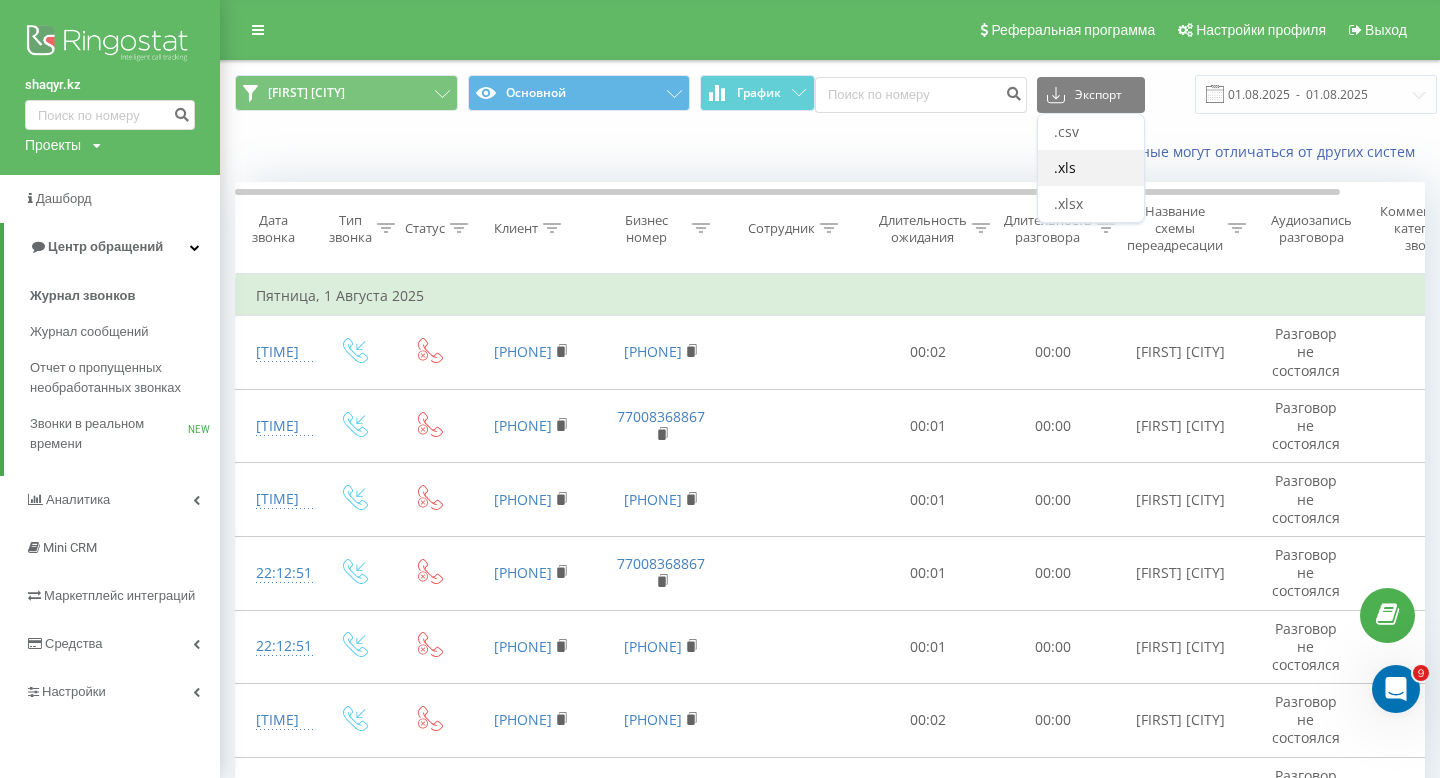 click on ".xls" at bounding box center [1091, 168] 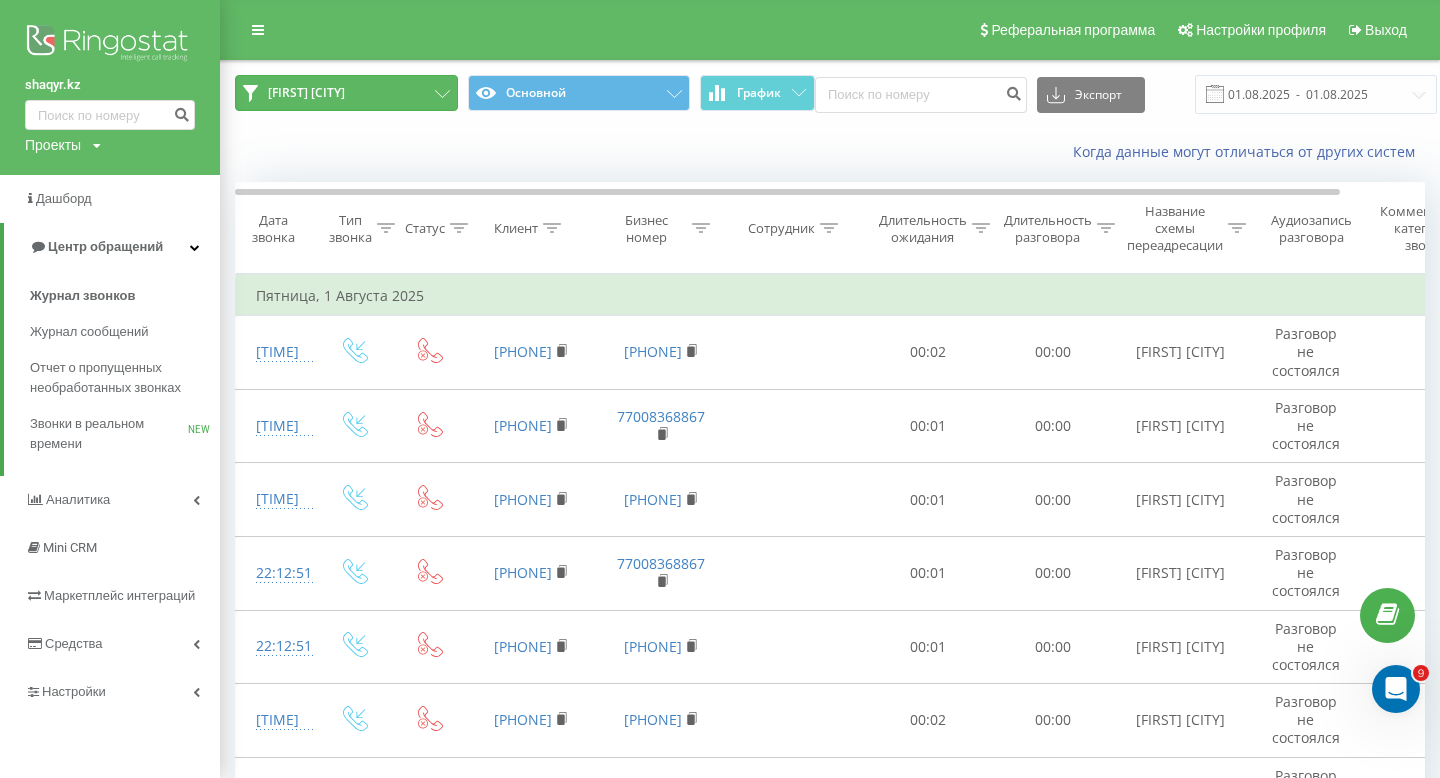click on "[FIRST] [CITY]" at bounding box center (346, 93) 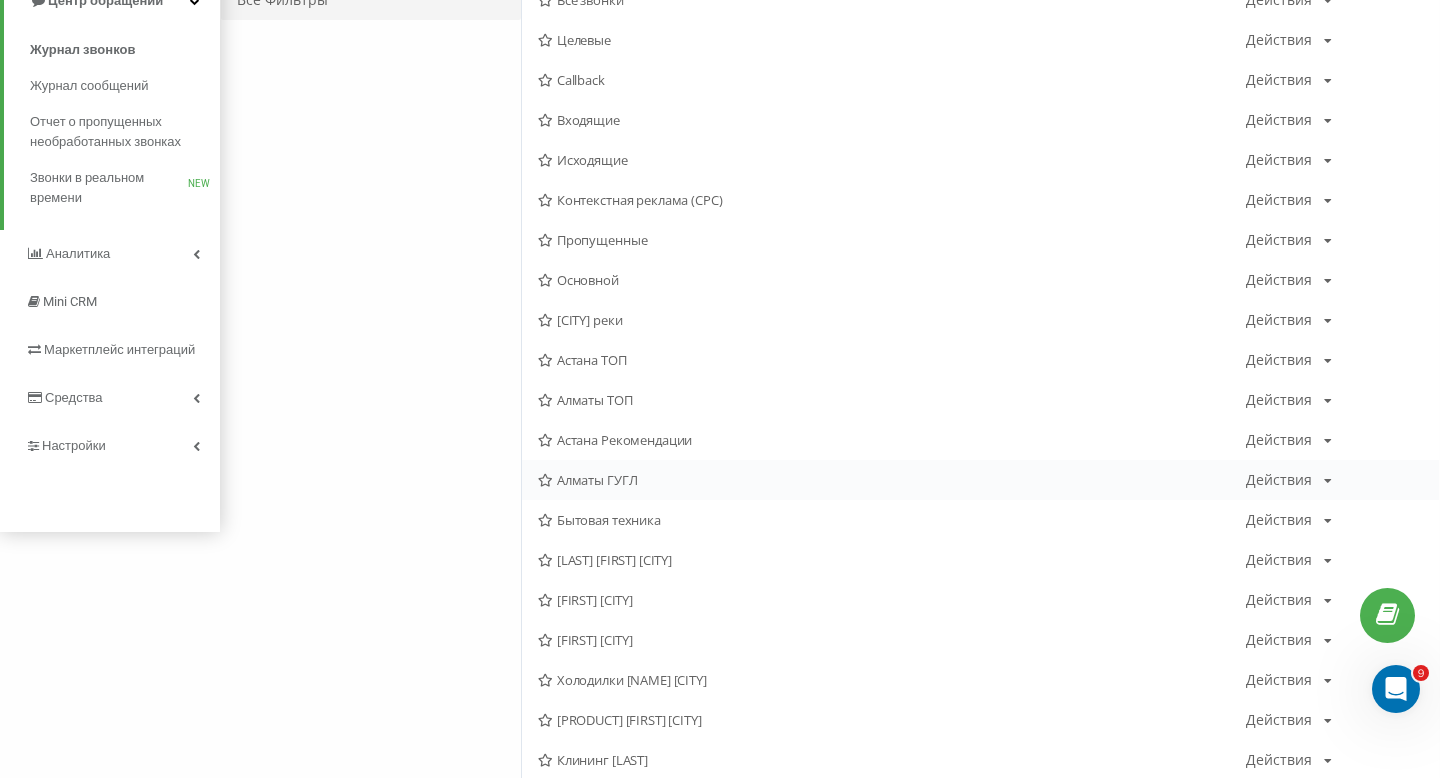 scroll, scrollTop: 249, scrollLeft: 0, axis: vertical 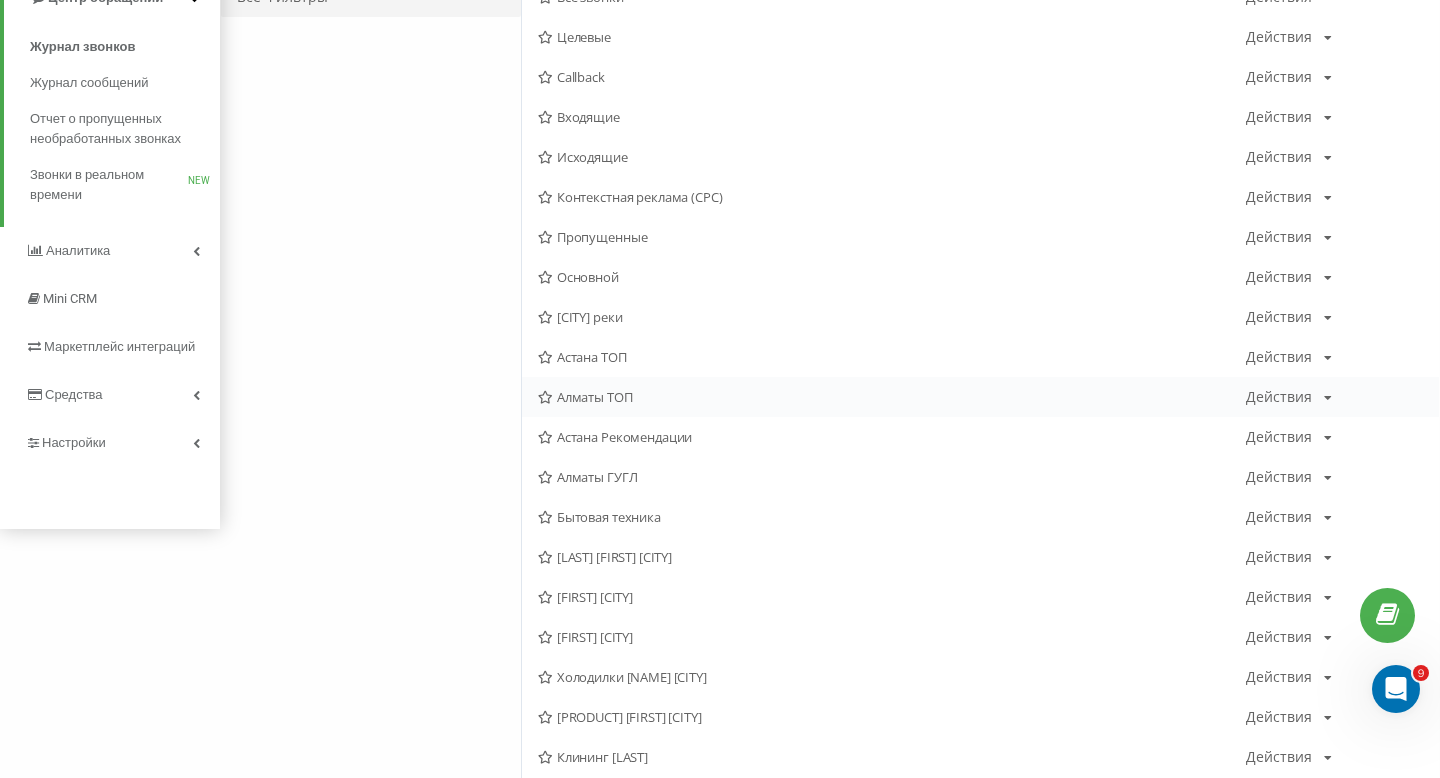 click on "[CITY] ТОП Действия Редактировать Копировать Удалить По умолчанию Поделиться" at bounding box center (980, 397) 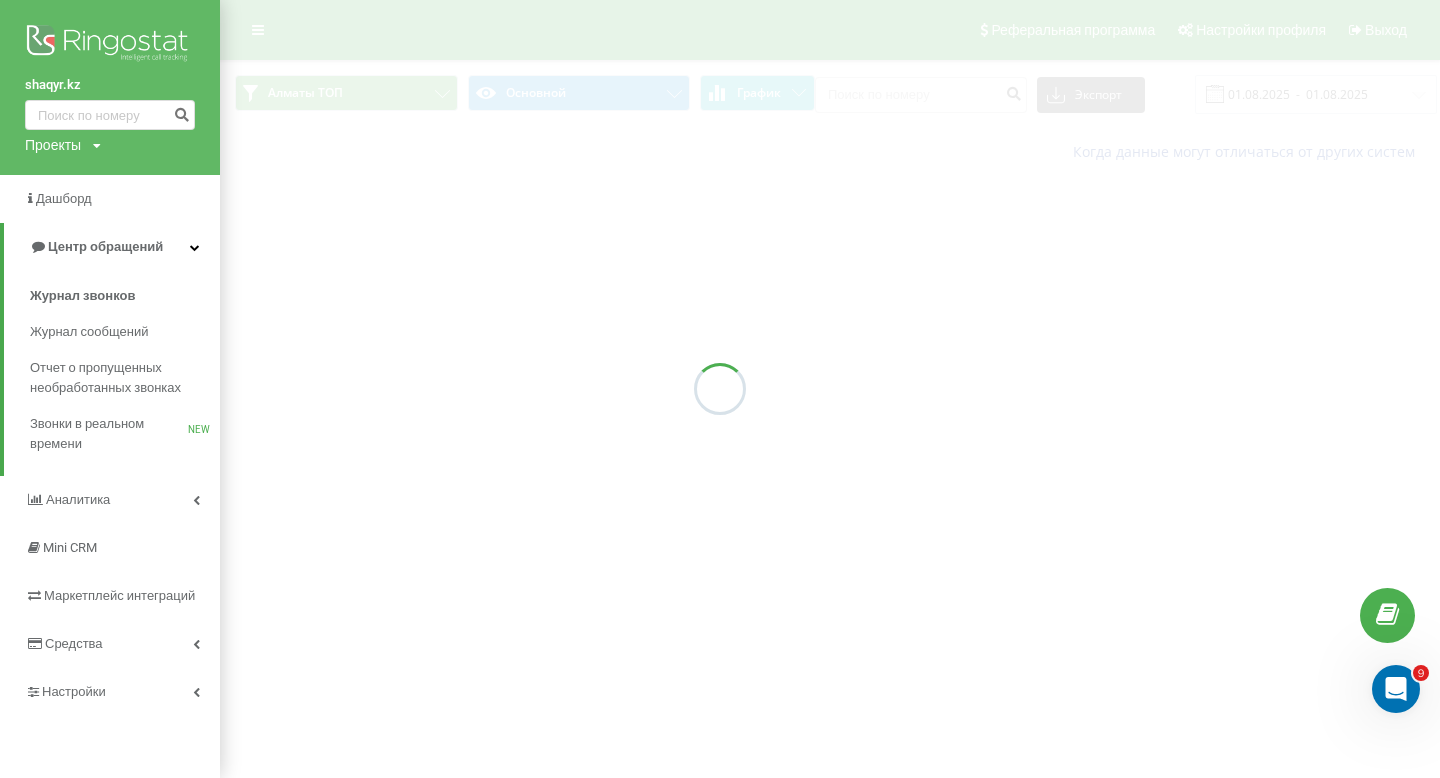 scroll, scrollTop: 0, scrollLeft: 0, axis: both 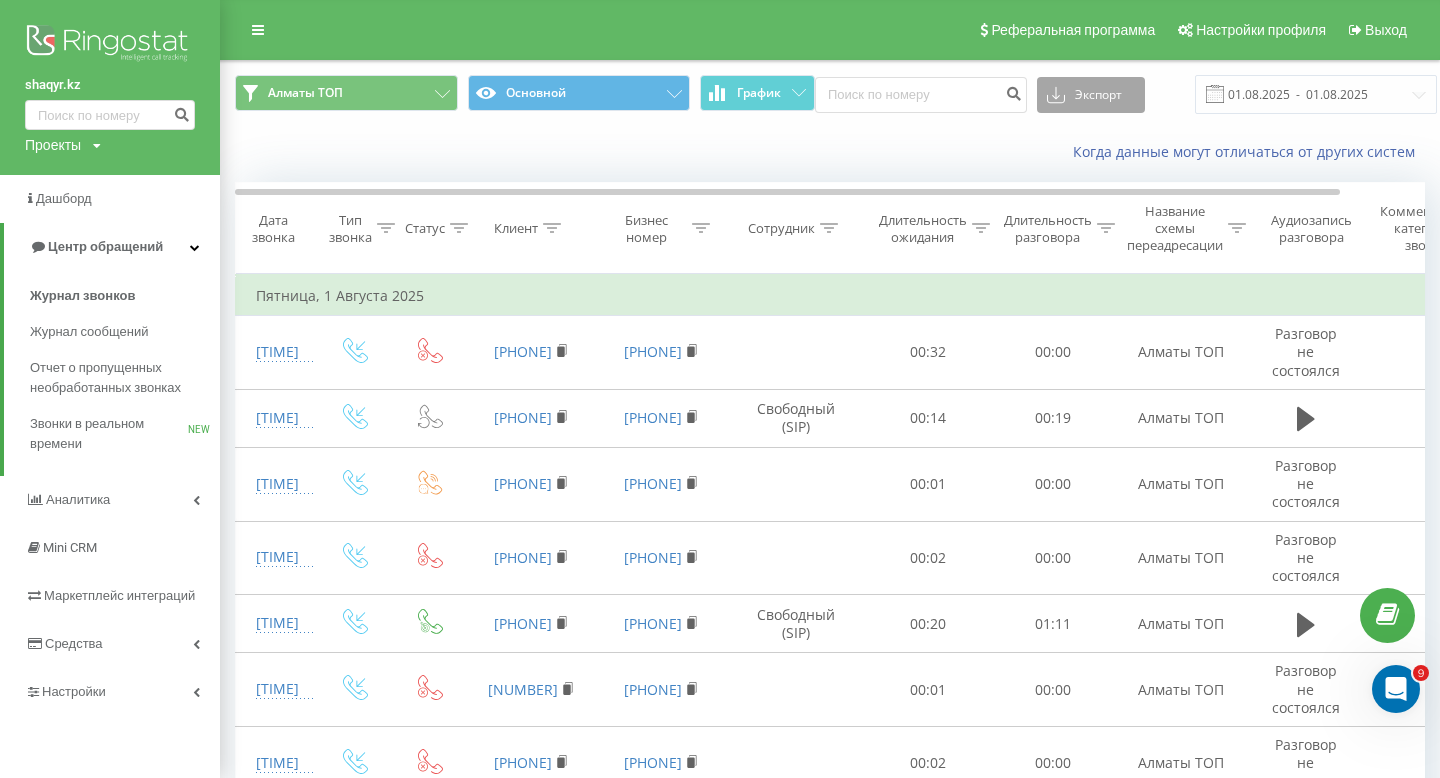 click on "Экспорт" at bounding box center (1091, 95) 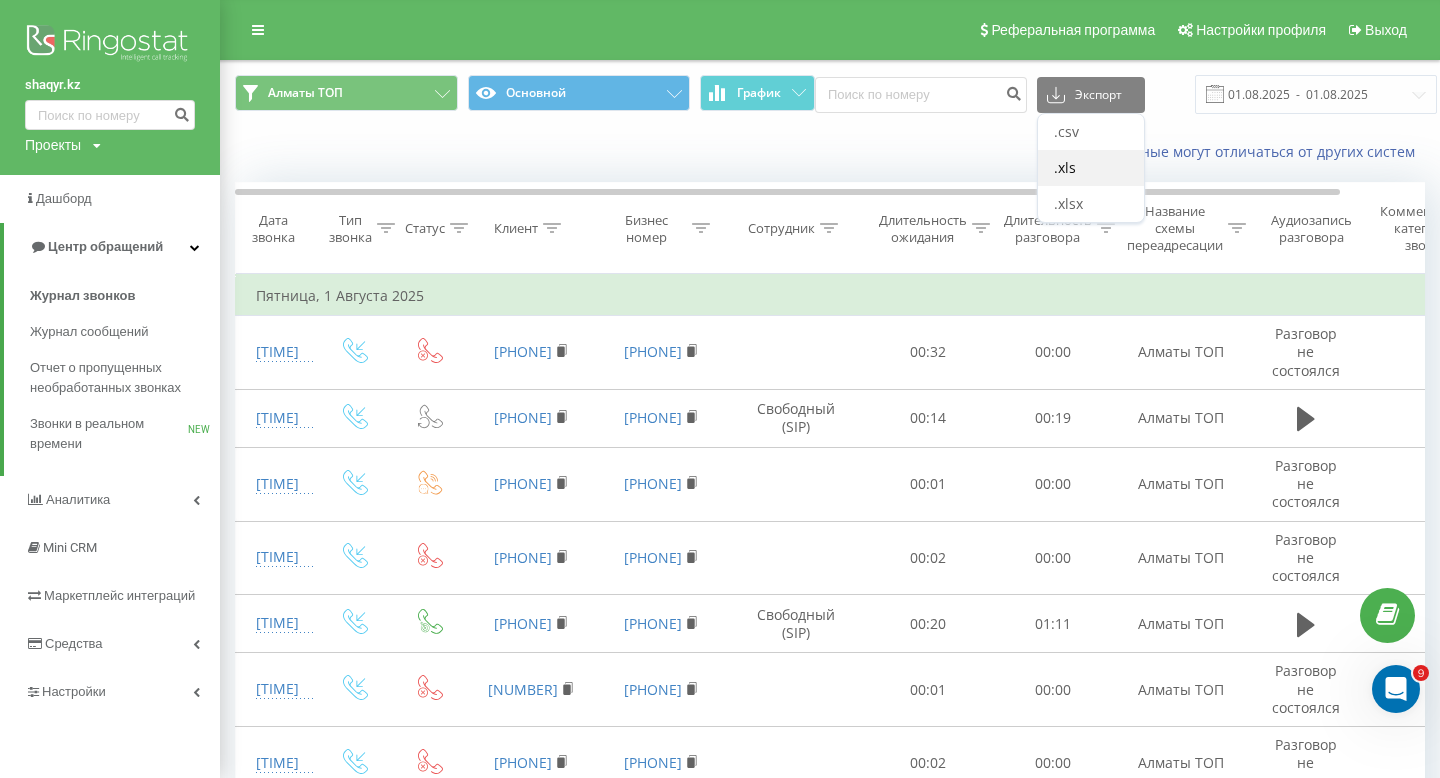 click on ".xls" at bounding box center (1091, 168) 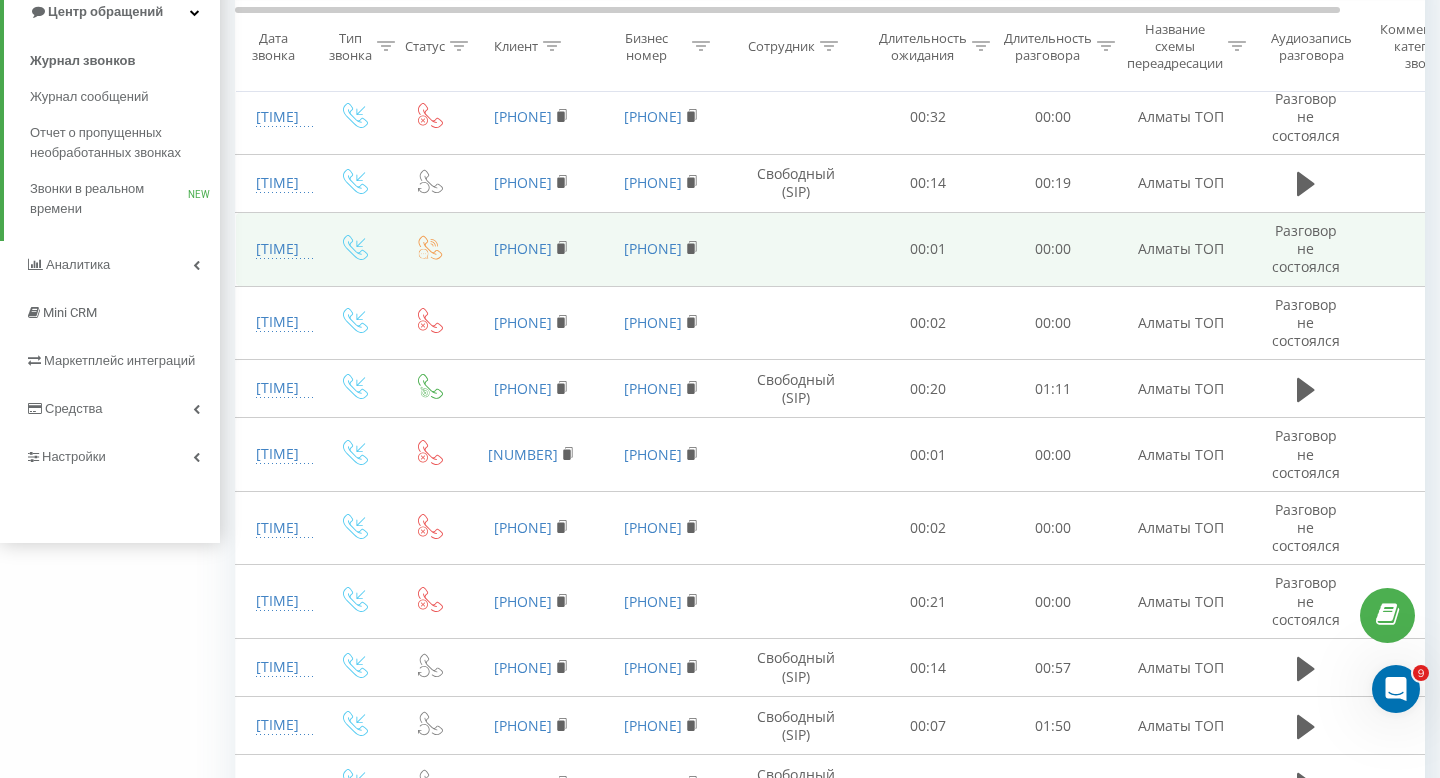 scroll, scrollTop: 79, scrollLeft: 0, axis: vertical 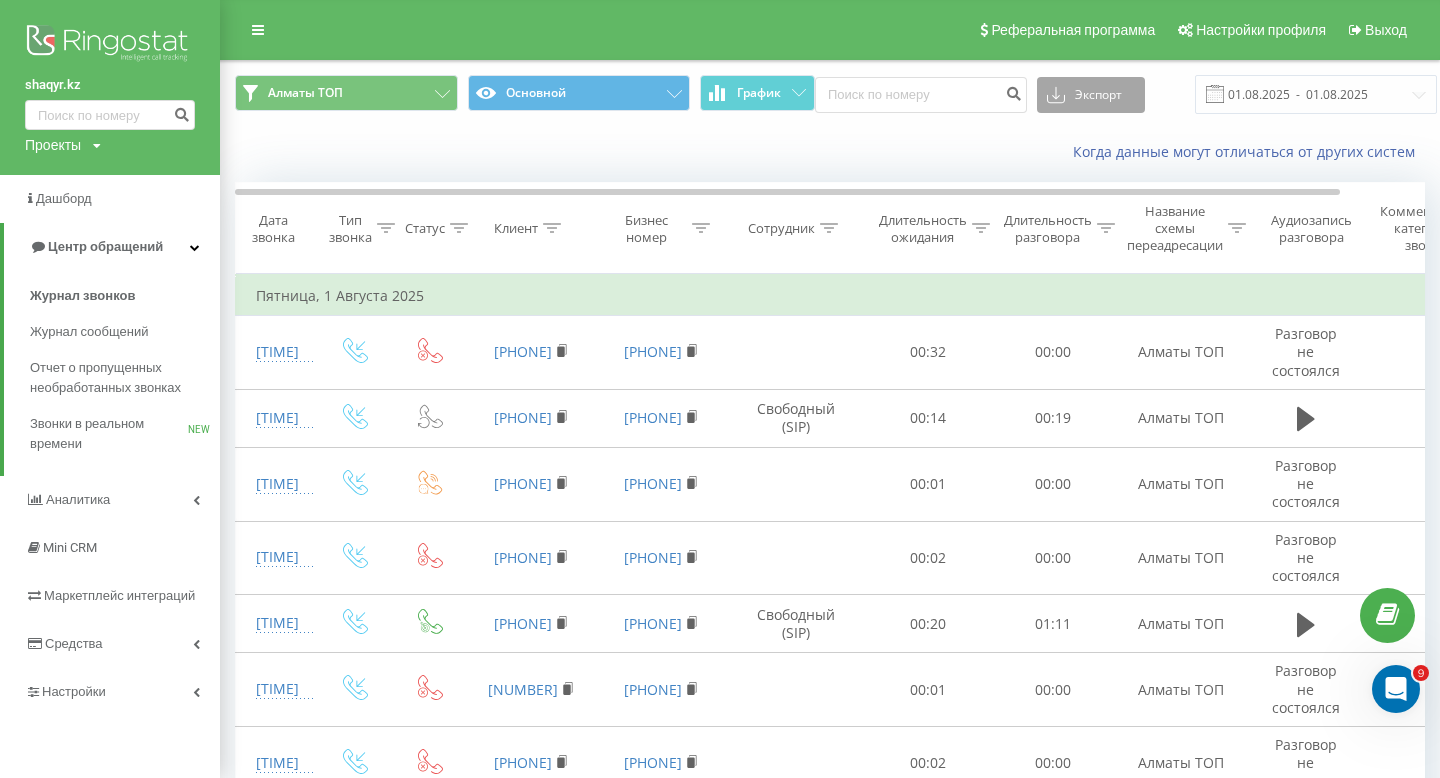 click on "Экспорт" at bounding box center [1091, 95] 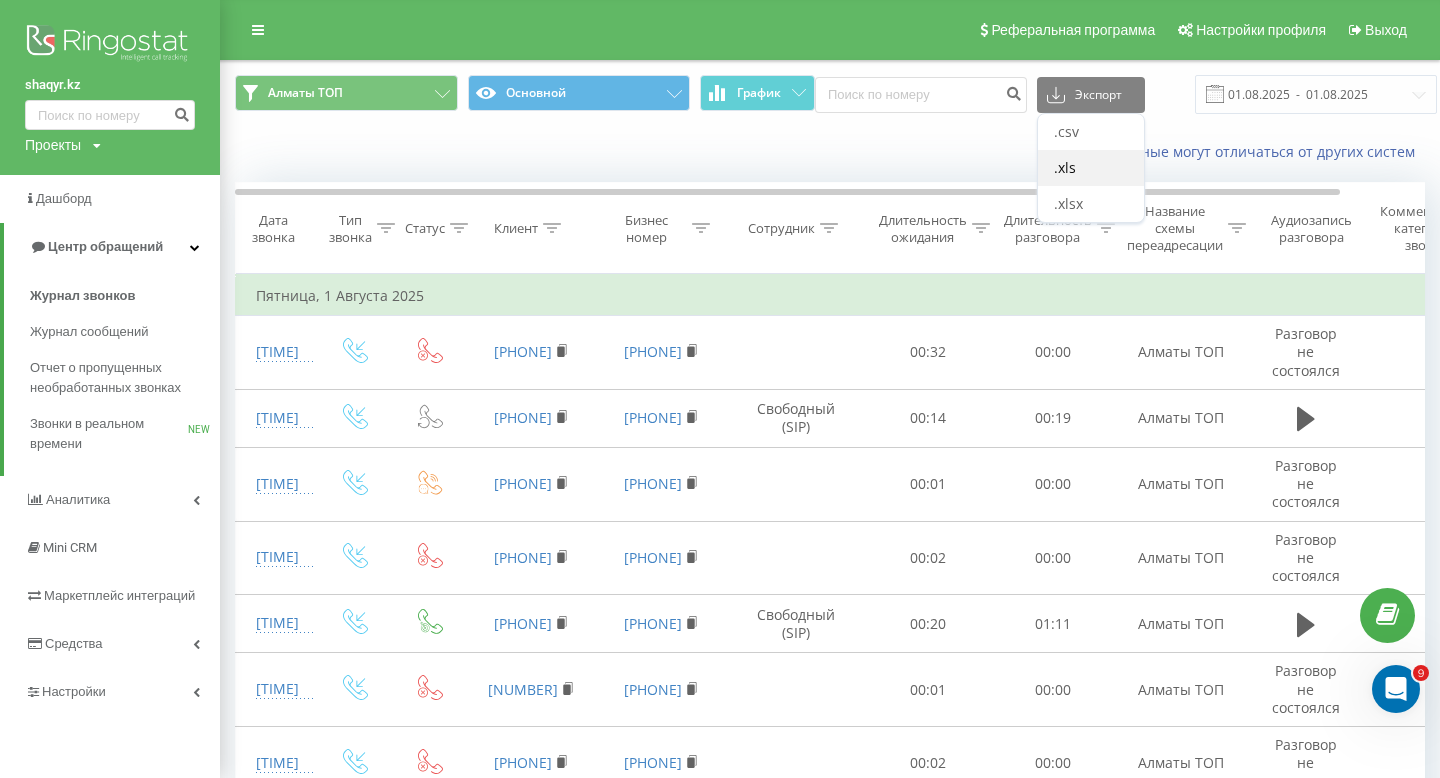 click on ".xls" at bounding box center [1065, 167] 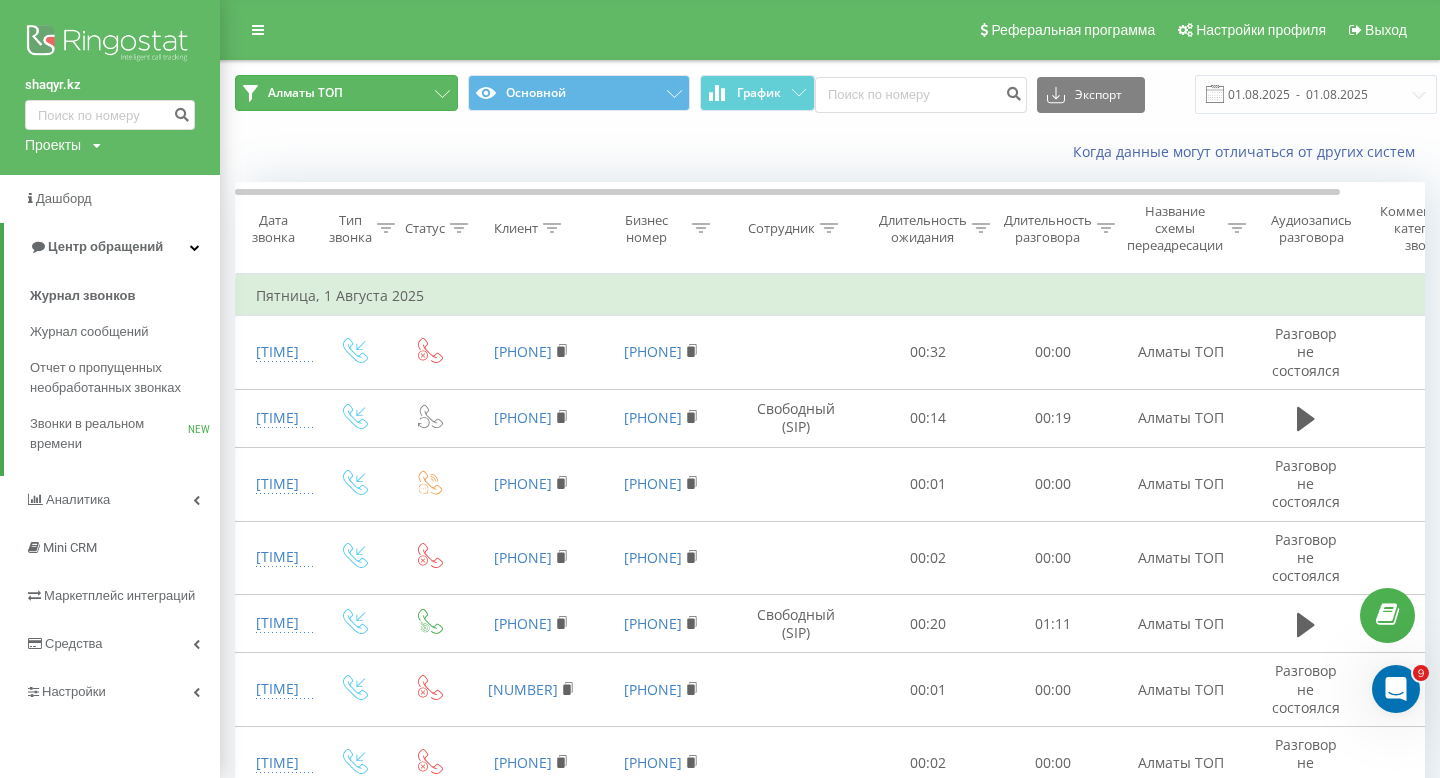 click on "Алматы ТОП" at bounding box center [346, 93] 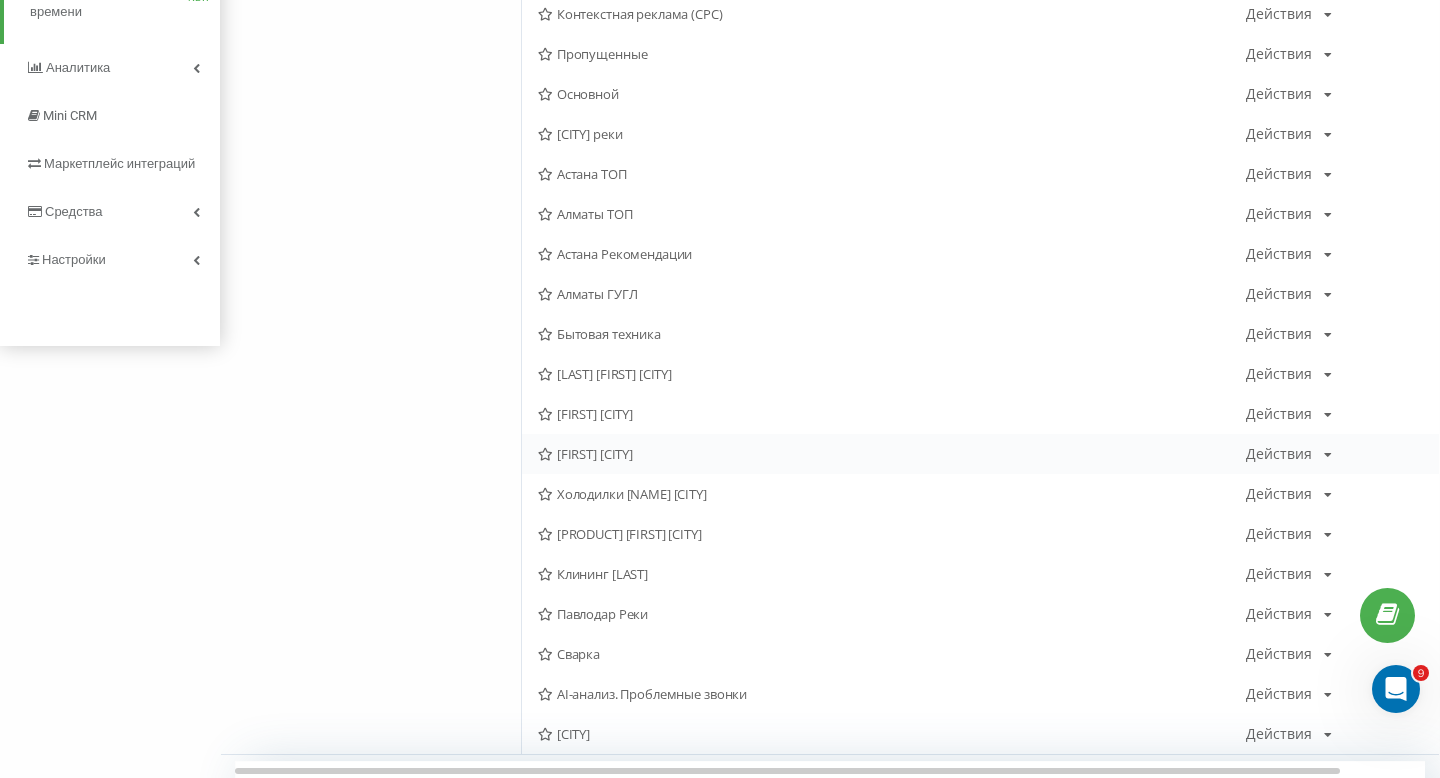 scroll, scrollTop: 431, scrollLeft: 0, axis: vertical 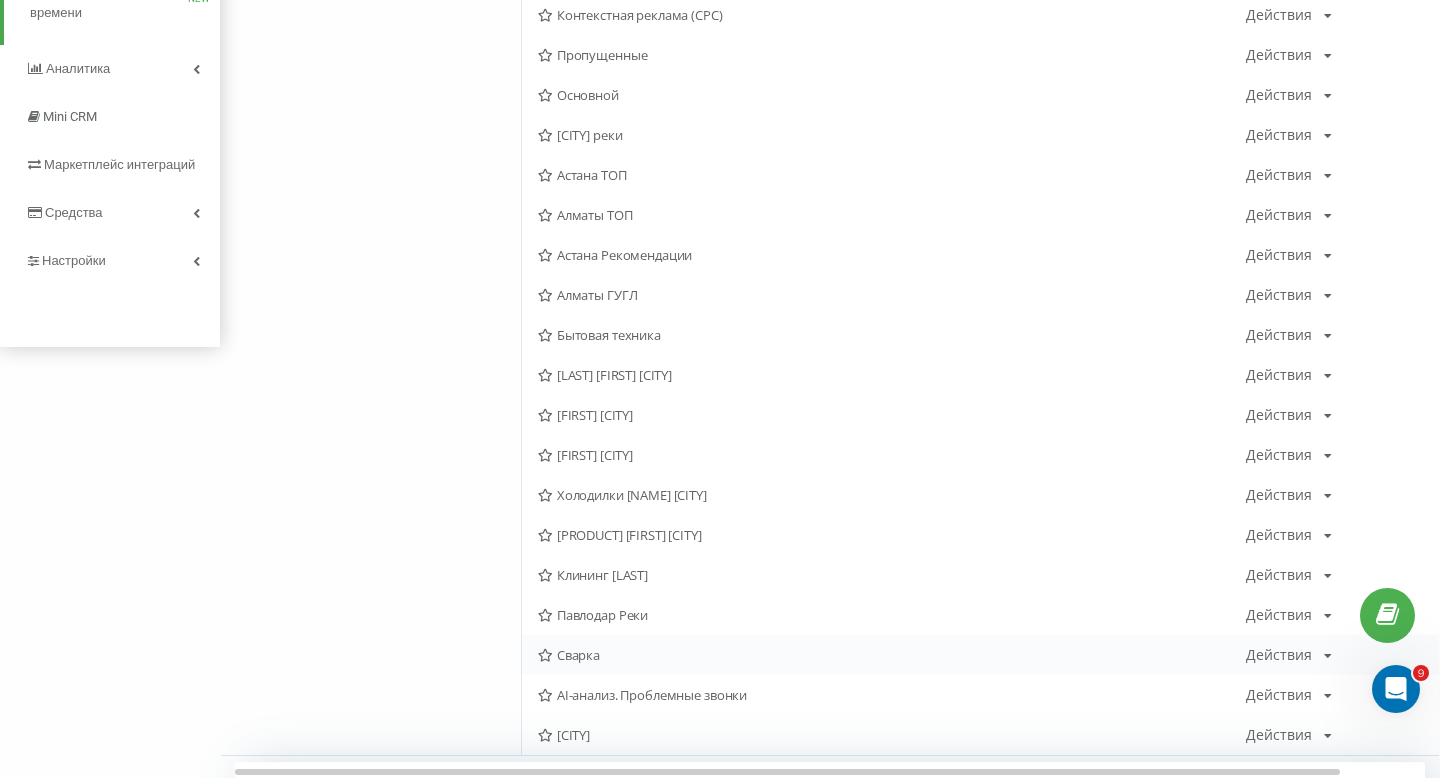 click on "Сварка" at bounding box center (892, 655) 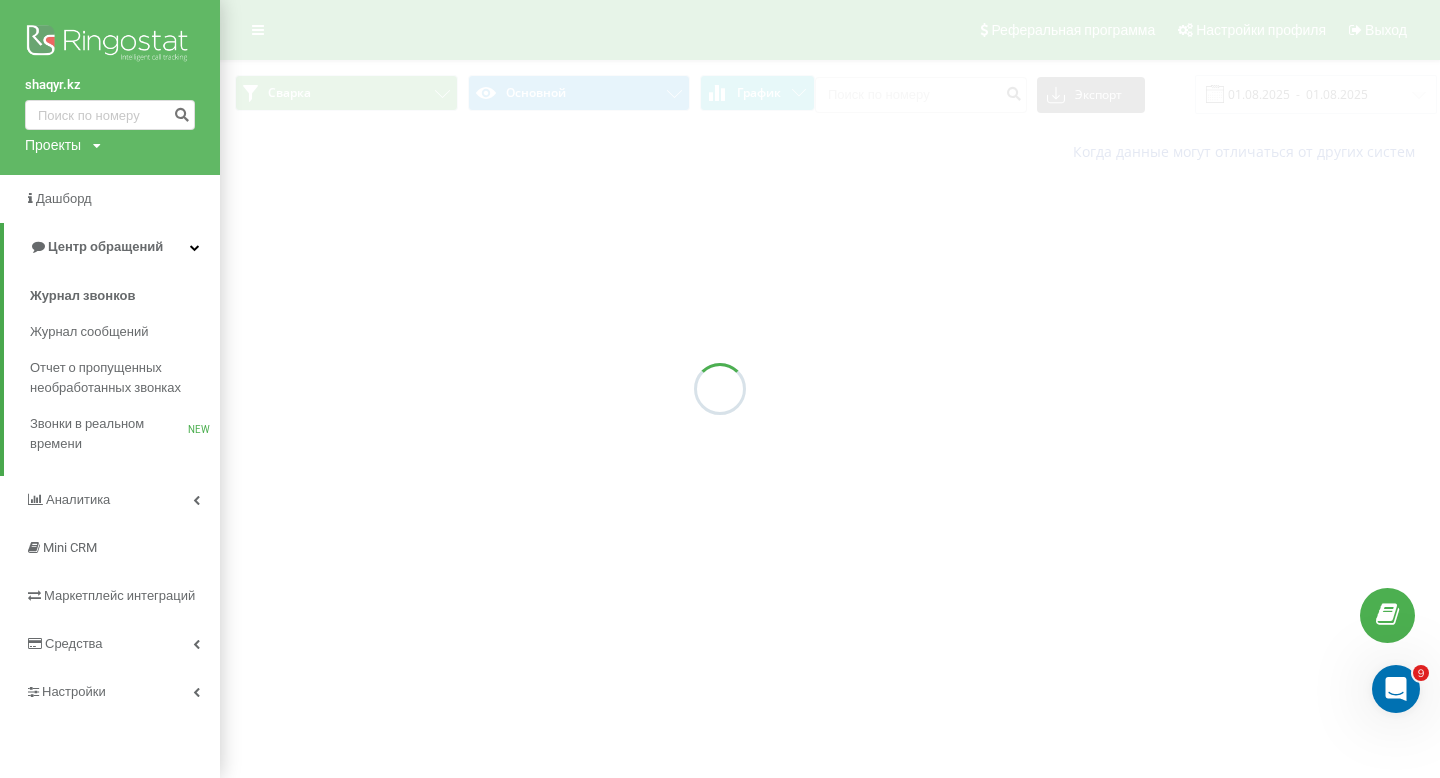 scroll, scrollTop: 0, scrollLeft: 0, axis: both 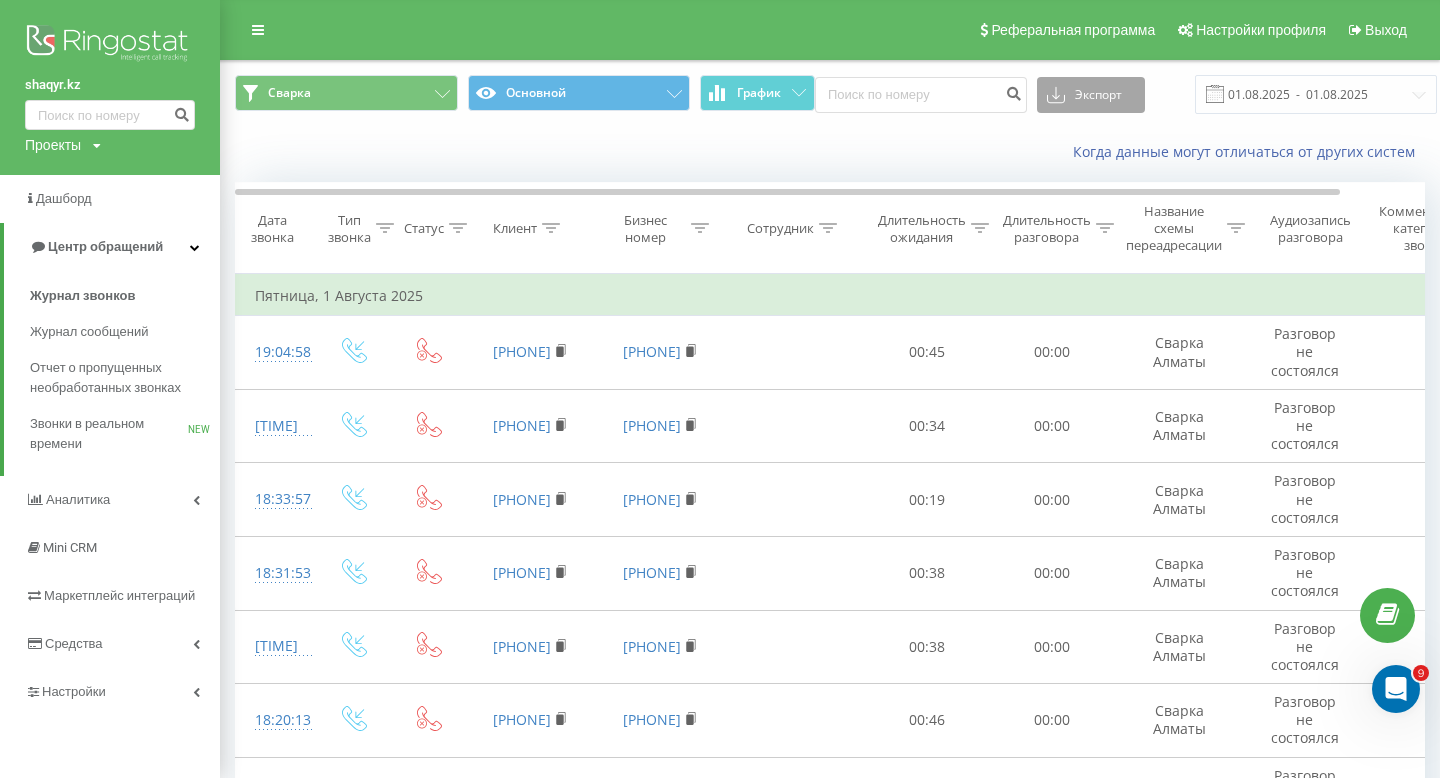 click on "Экспорт" at bounding box center (1091, 95) 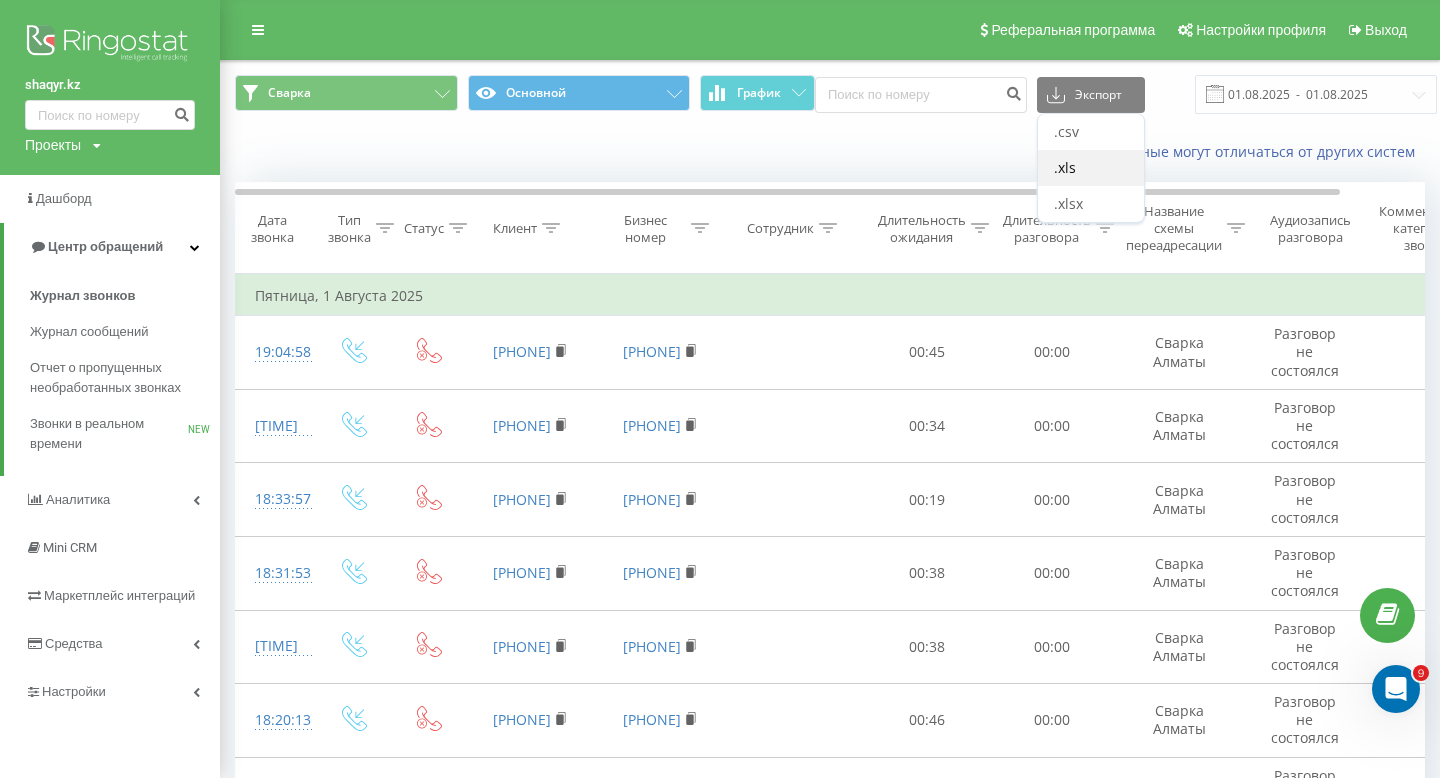 click on ".xls" at bounding box center [1091, 168] 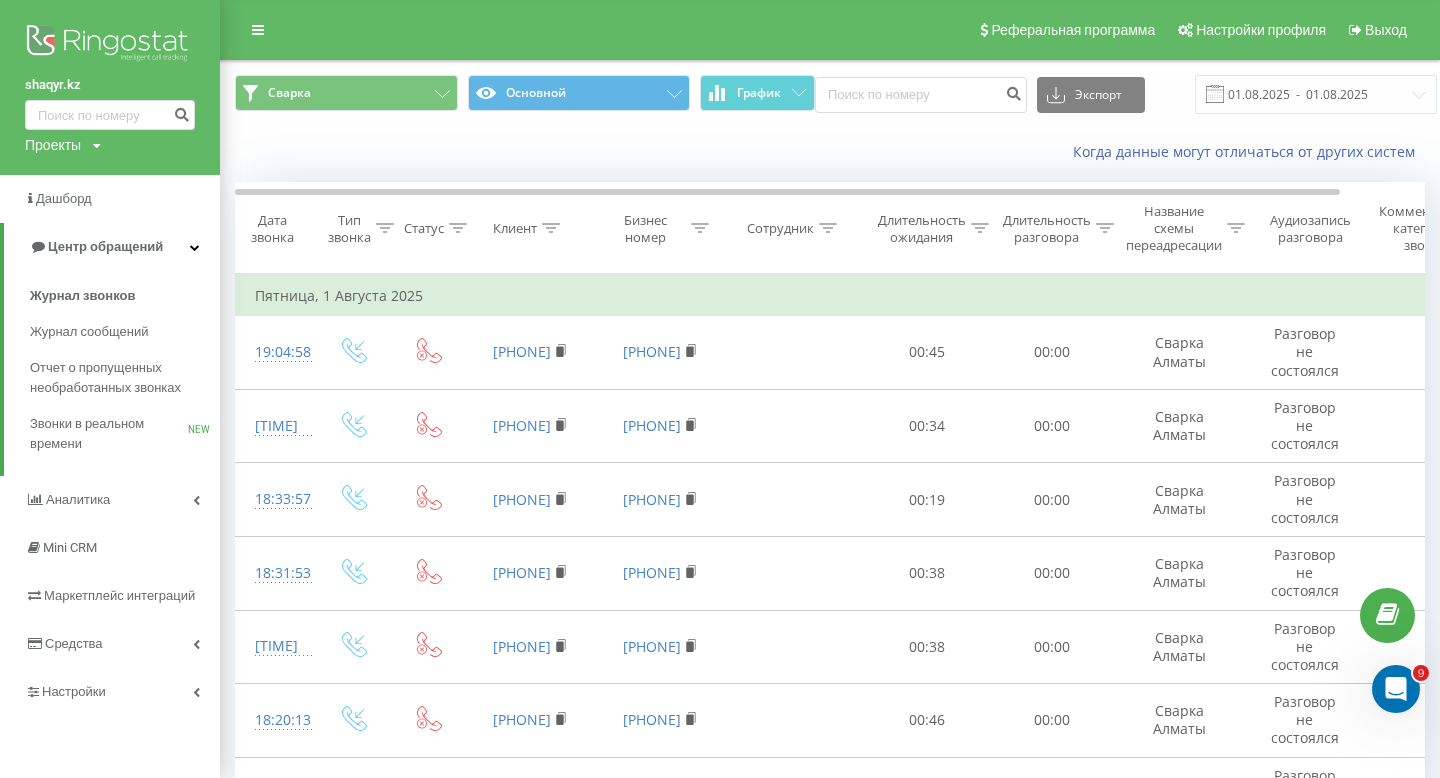 click at bounding box center [1396, 689] 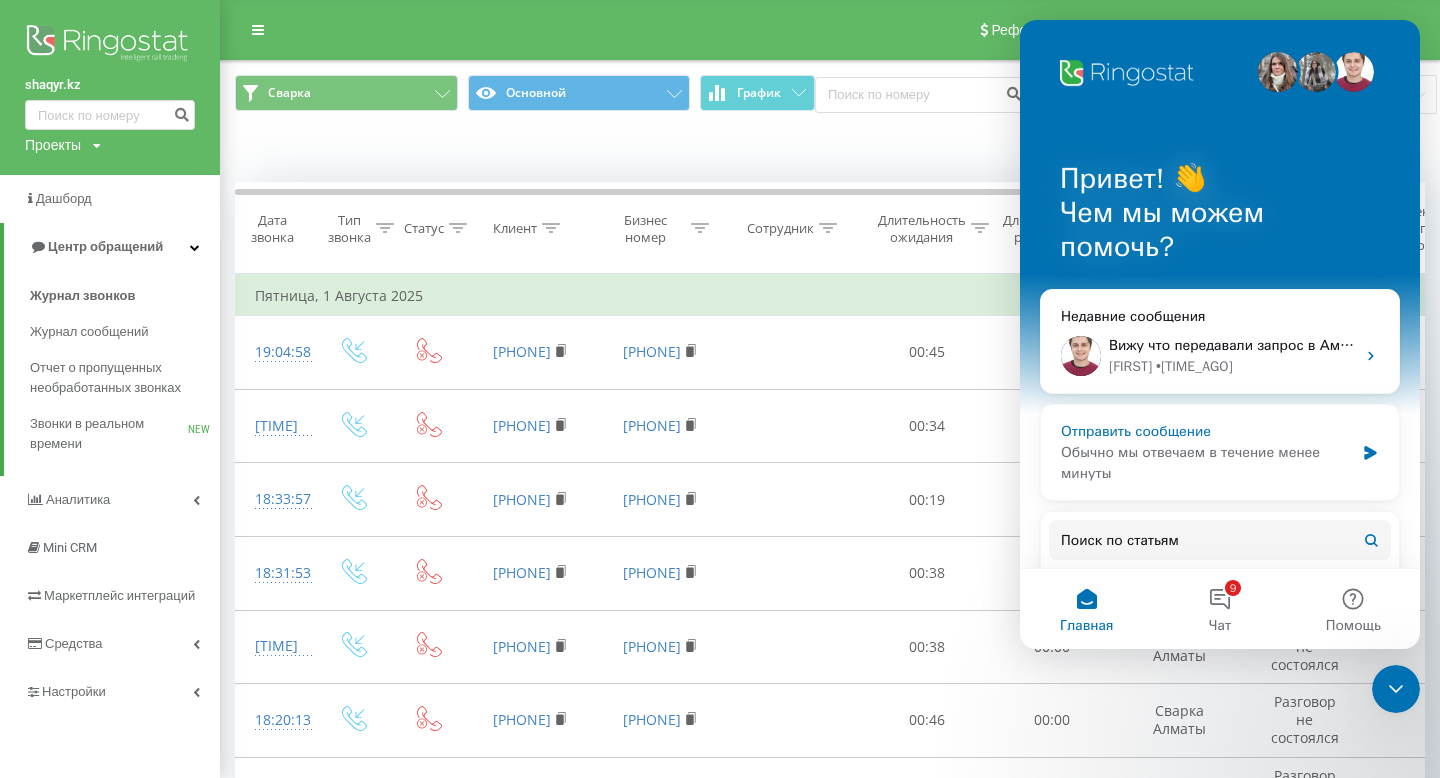 click on "Отправить сообщение" at bounding box center [1207, 431] 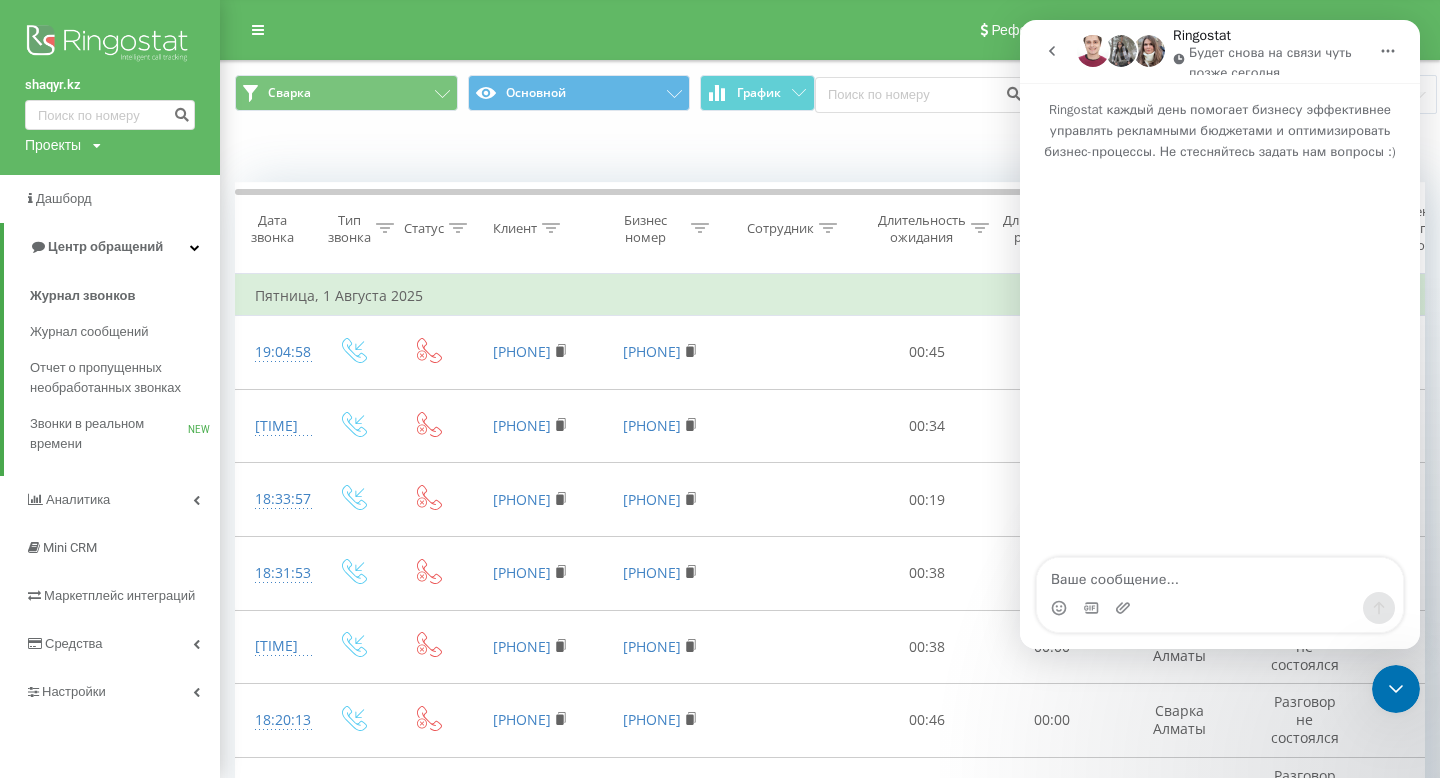 click at bounding box center [1220, 575] 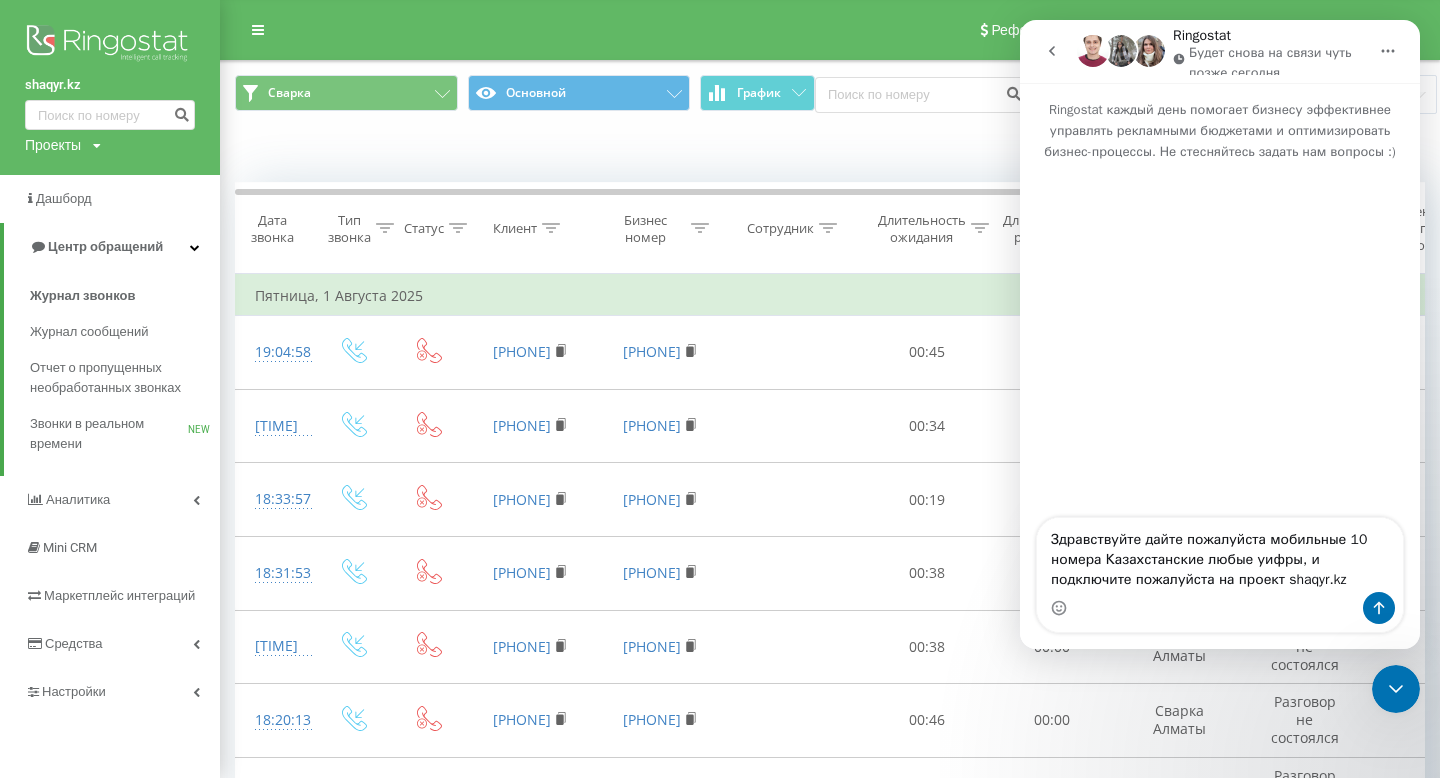 click on "Здравствуйте дайте пожалуйста мобильные 10 номера Казахстанские любые уифры, и подключите пожалуйста на проект shaqyr.kz" at bounding box center (1220, 555) 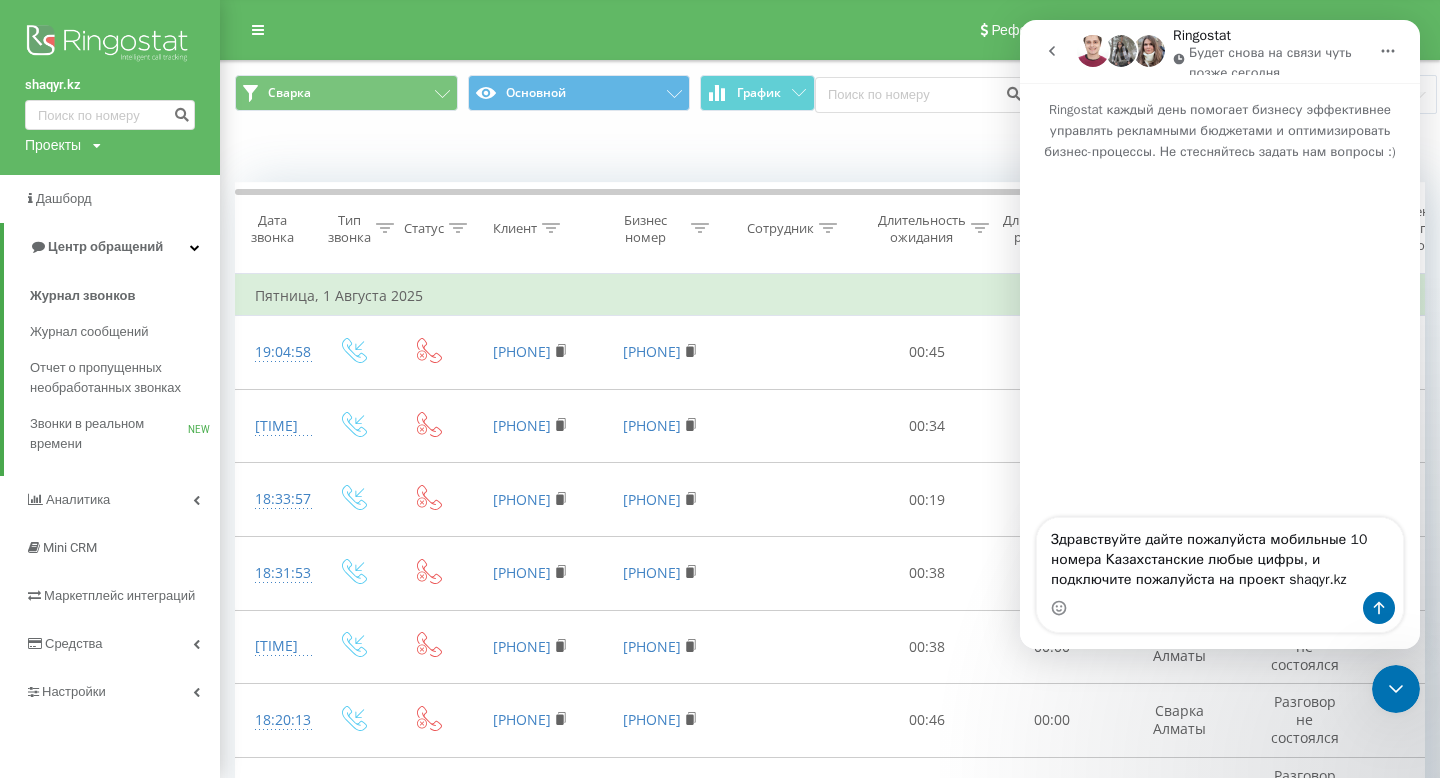 click on "Здравствуйте дайте пожалуйста мобильные 10 номера Казахстанские любые цифры, и подключите пожалуйста на проект shaqyr.kz" at bounding box center (1220, 555) 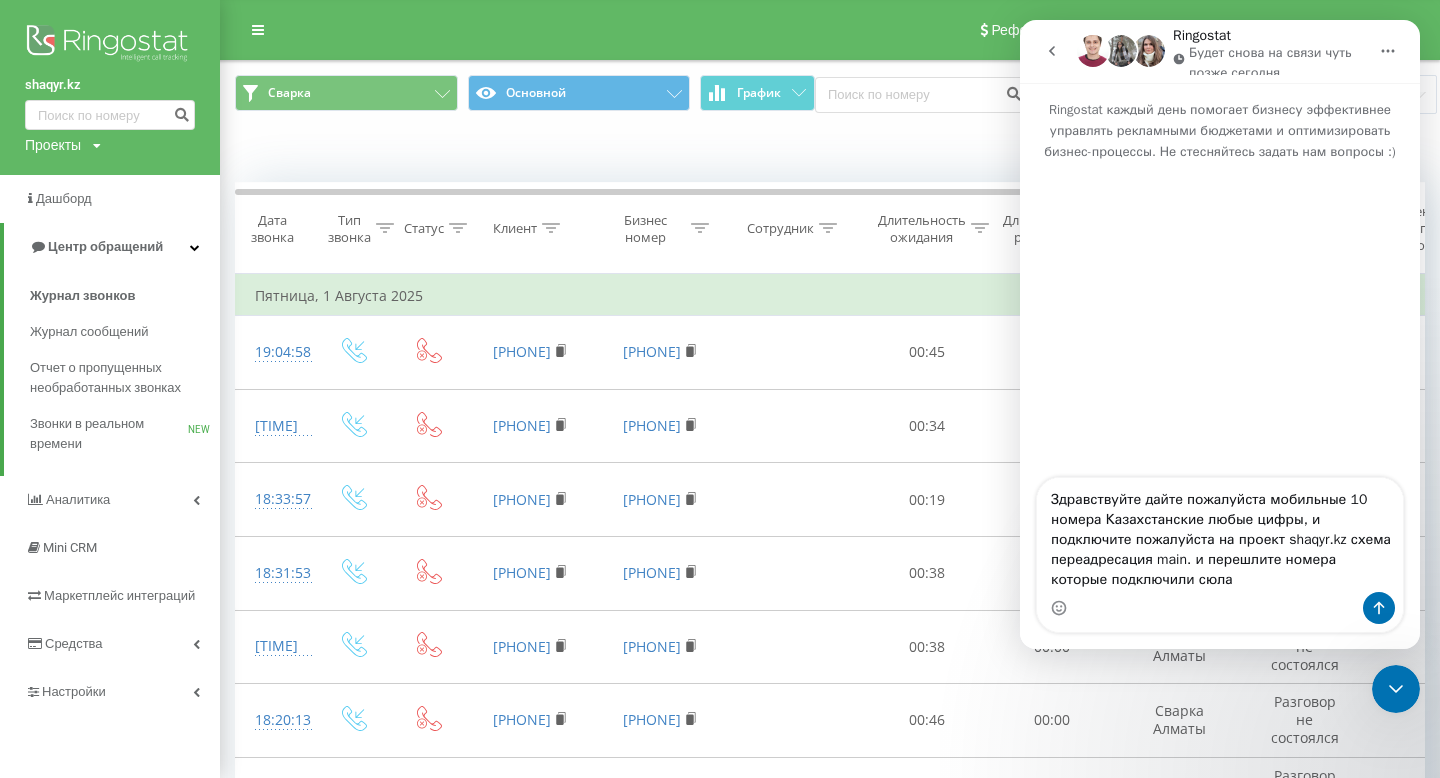 click on "Здравствуйте дайте пожалуйста мобильные 10 номера Казахстанские любые цифры, и подключите пожалуйста на проект shaqyr.kz схема переадресация main. и перешлите номера которые подключили сюла" at bounding box center [1220, 535] 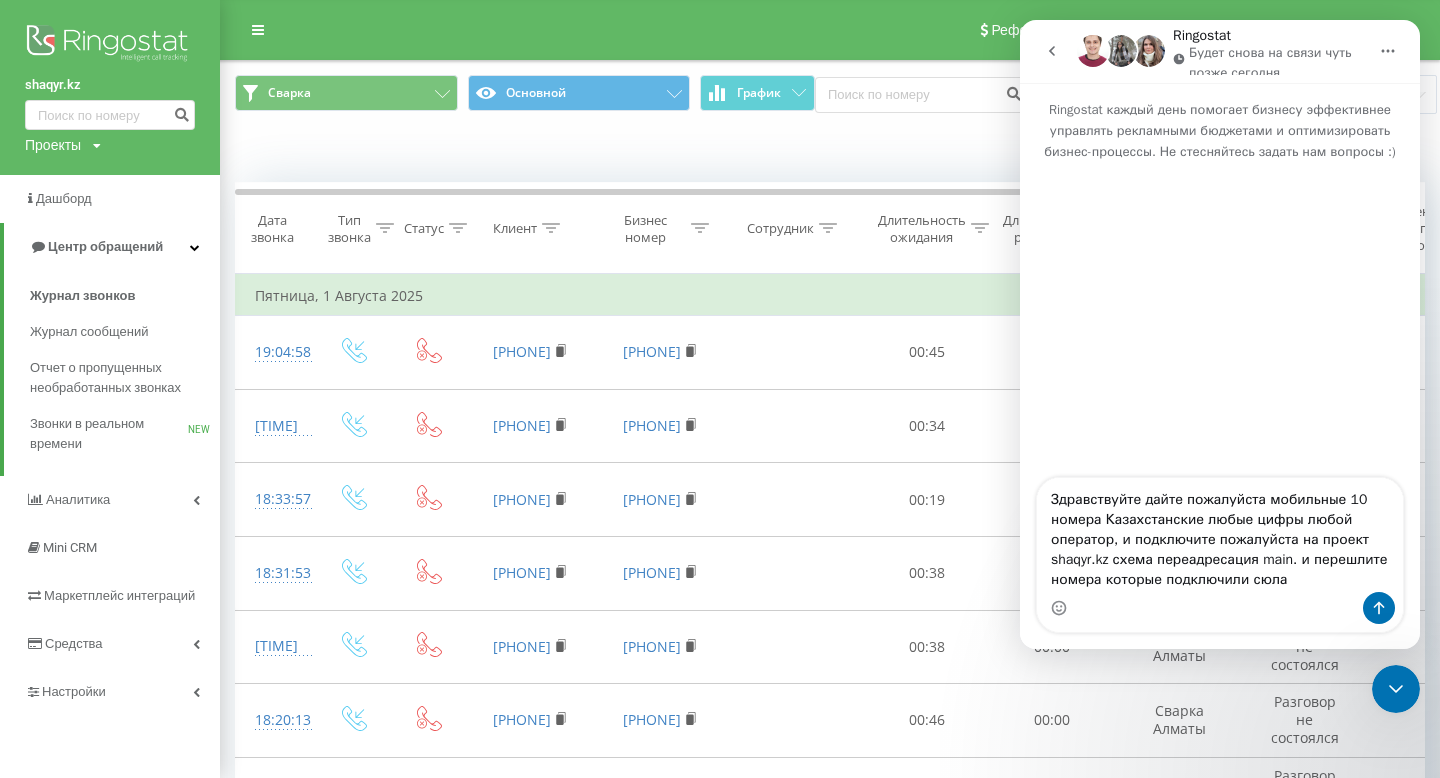 click on "Здравствуйте дайте пожалуйста мобильные 10 номера Казахстанские любые цифры любой оператор, и подключите пожалуйста на проект shaqyr.kz схема переадресация main. и перешлите номера которые подключили сюла" at bounding box center (1220, 535) 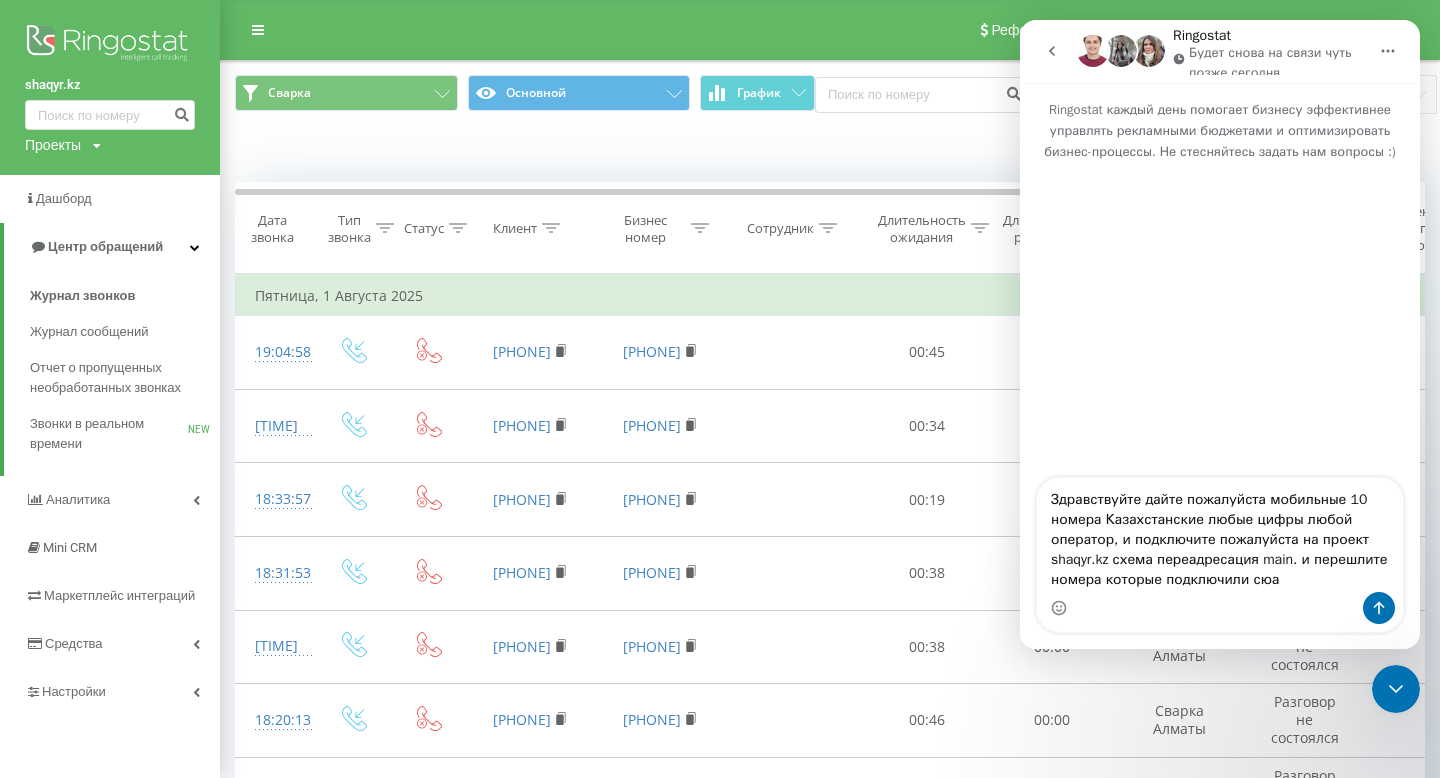 type on "Здравствуйте дайте пожалуйста мобильные 10 номера [COUNTRY] любые цифры любой оператор, и подключите пожалуйста на проект shaqyr.kz схема переадресация main. и перешлите номера которые подключили сюда" 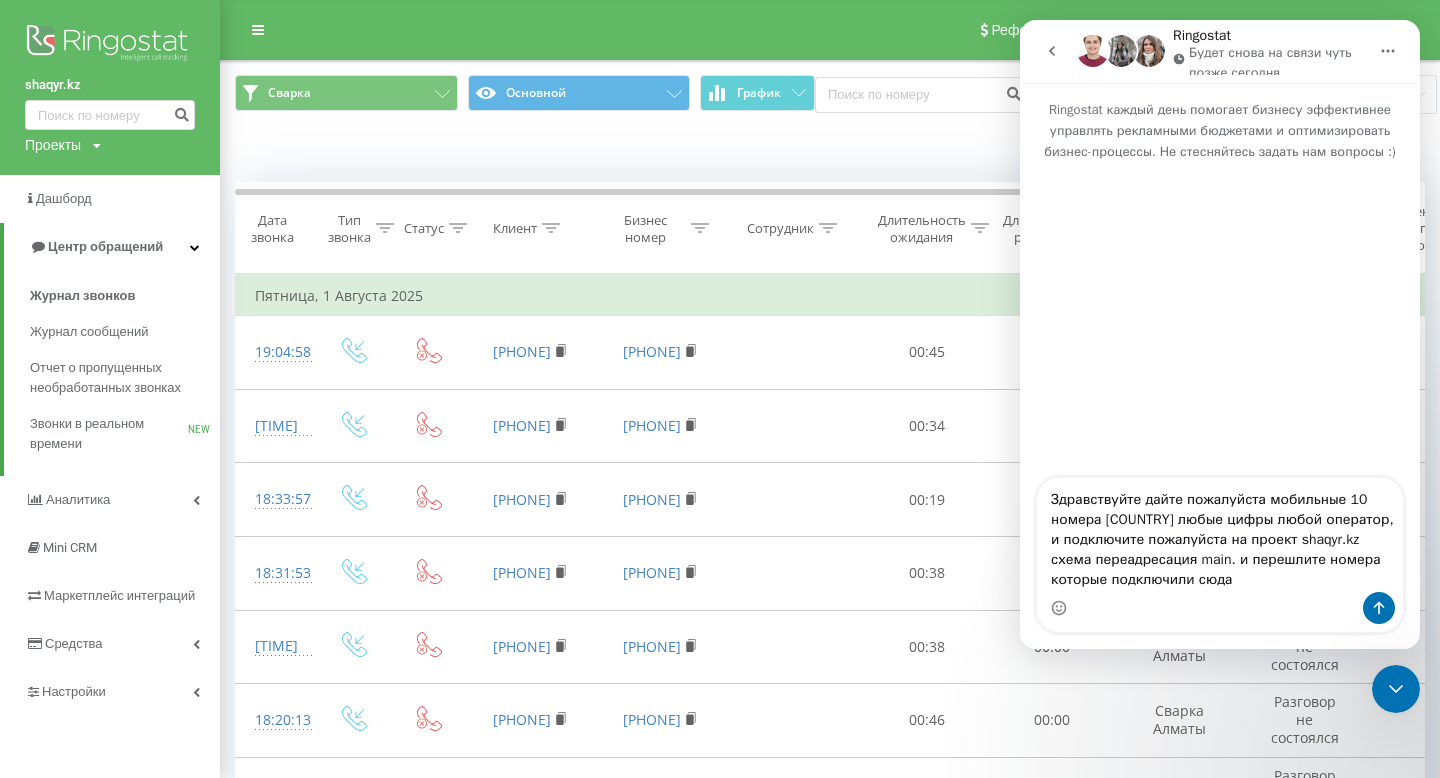 type 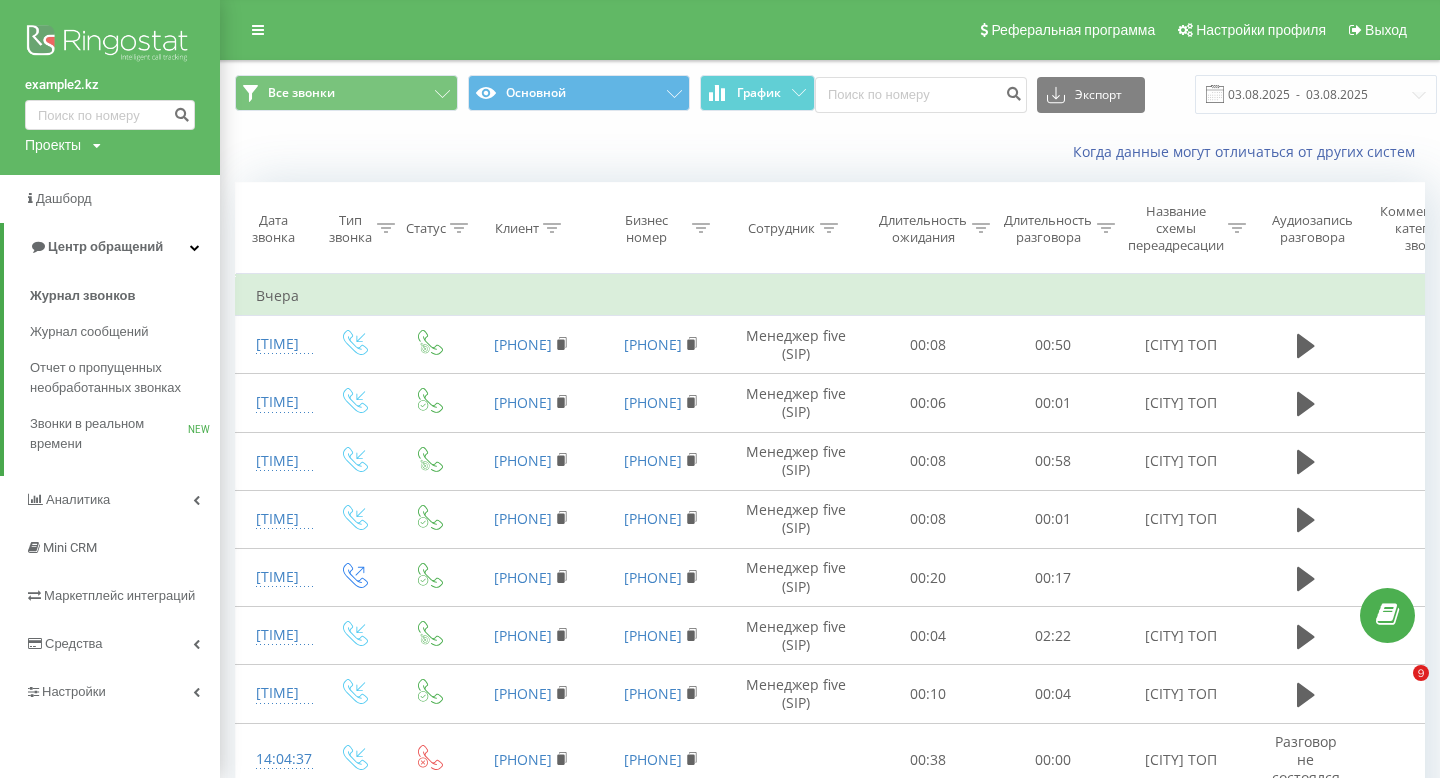 scroll, scrollTop: 0, scrollLeft: 0, axis: both 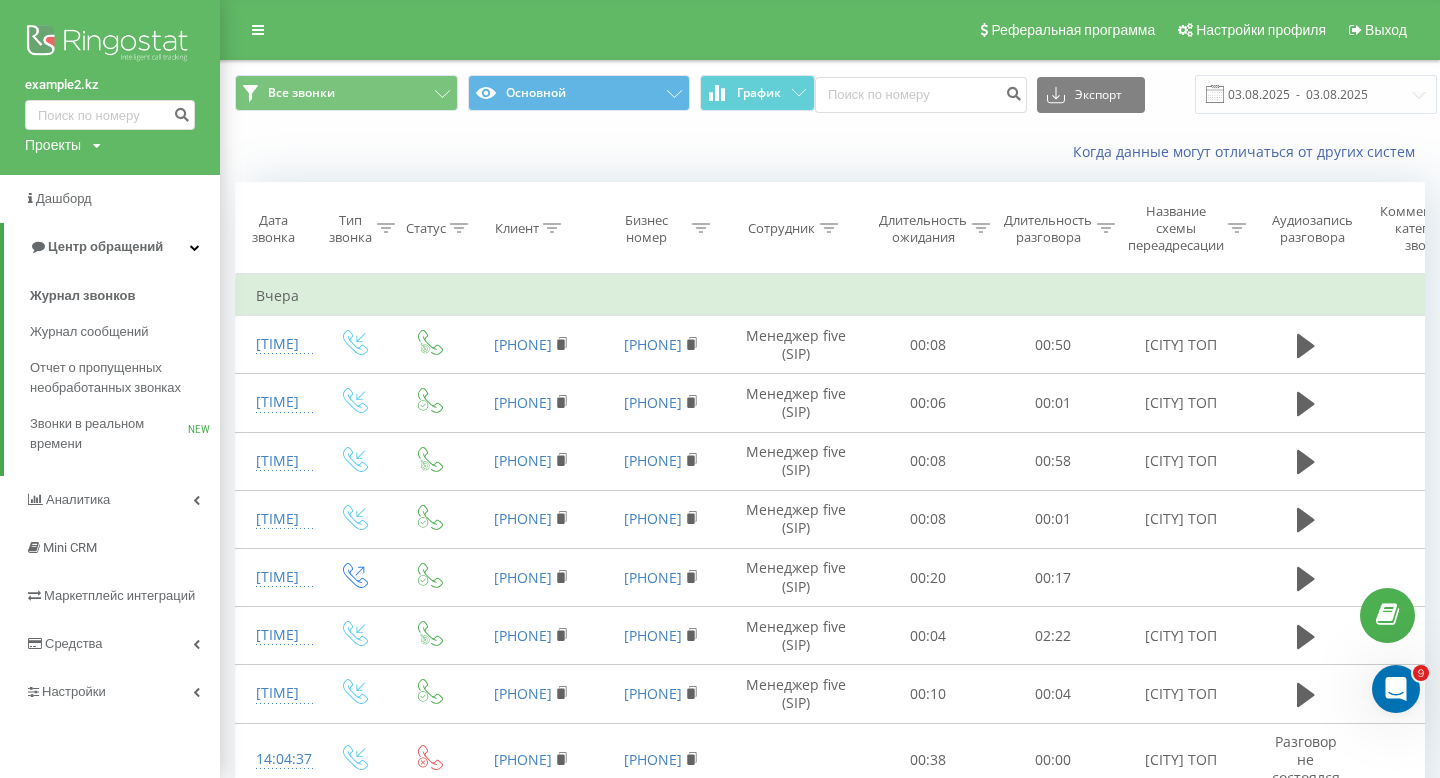 click on "Проекты shaqyr.kz shaqyr2.kz shaqyrnew.kz" at bounding box center (63, 145) 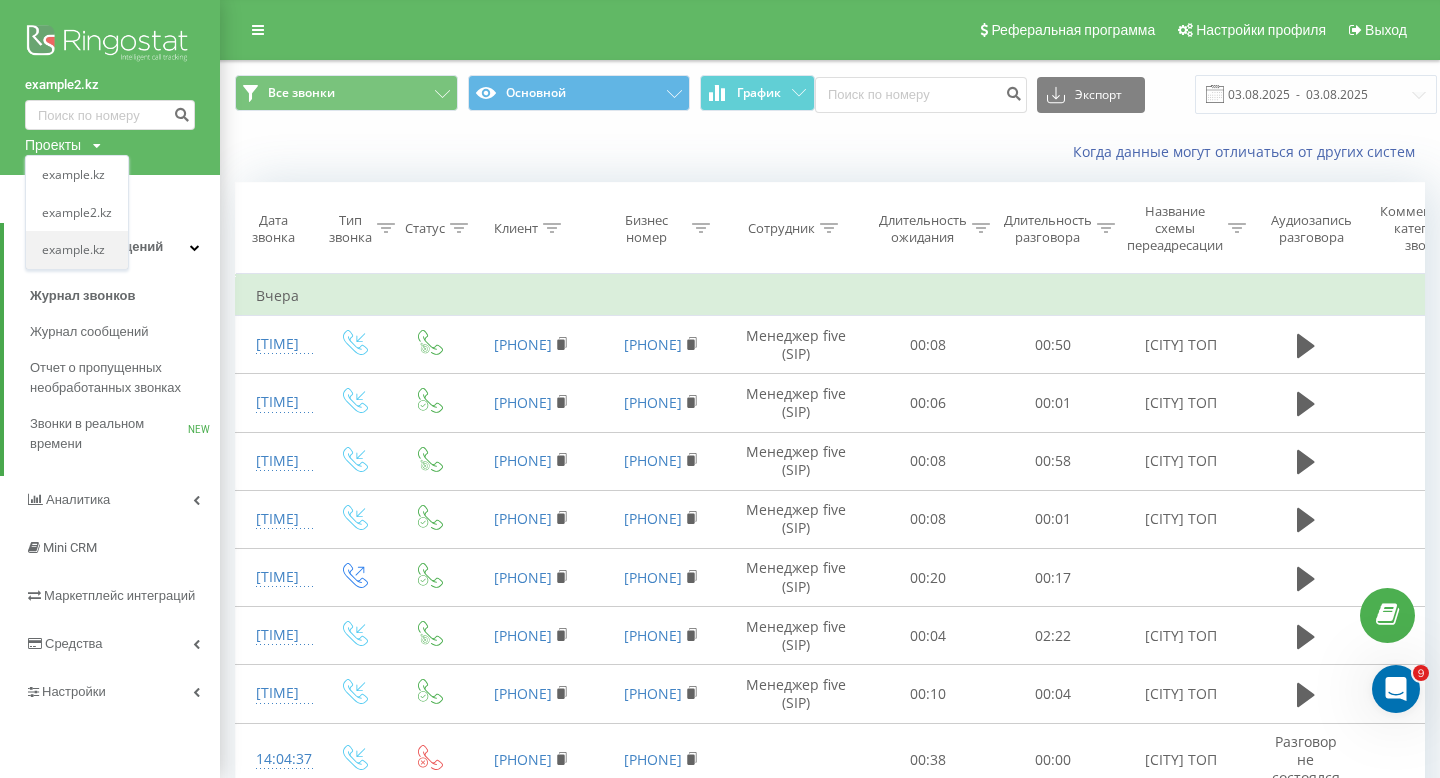 click on "shaqyrnew.kz" at bounding box center [77, 251] 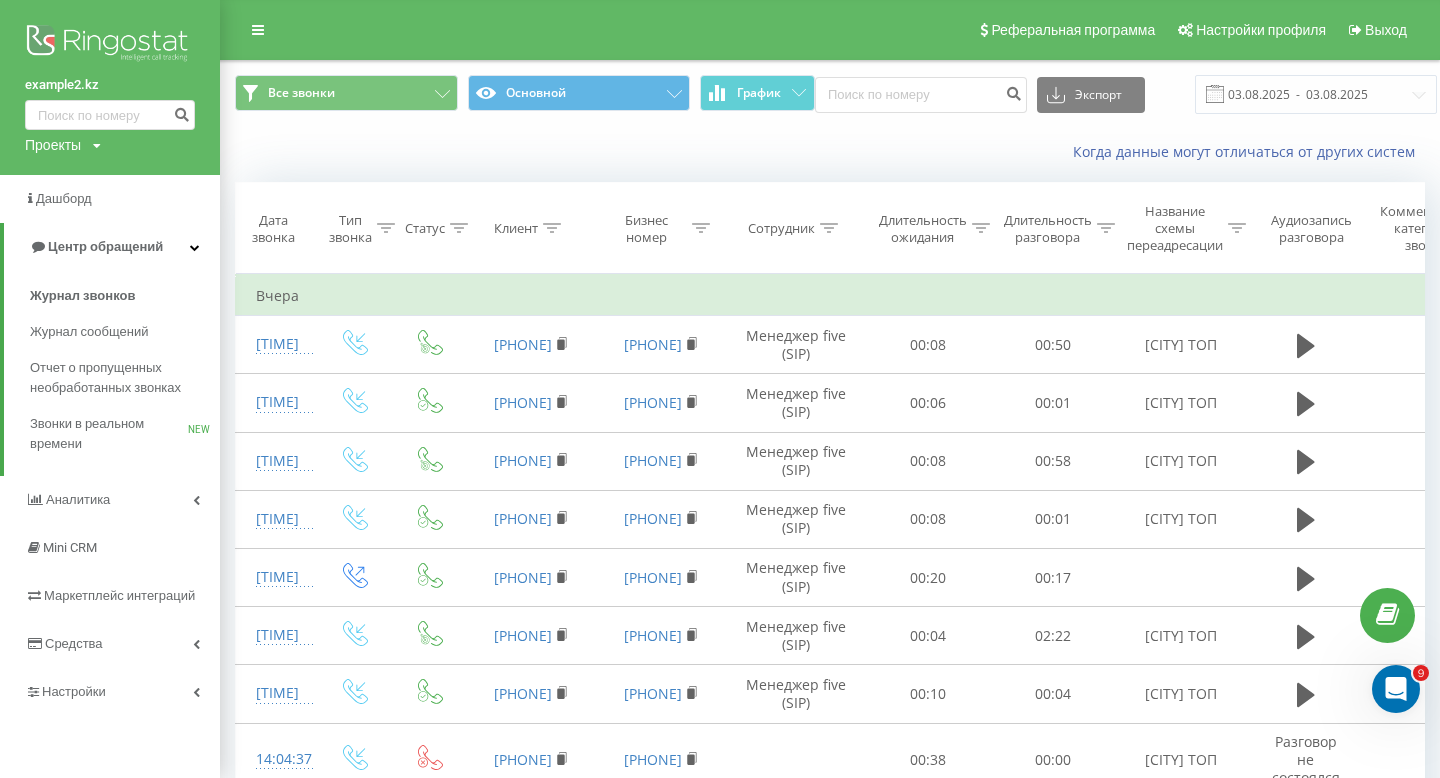 click at bounding box center (97, 146) 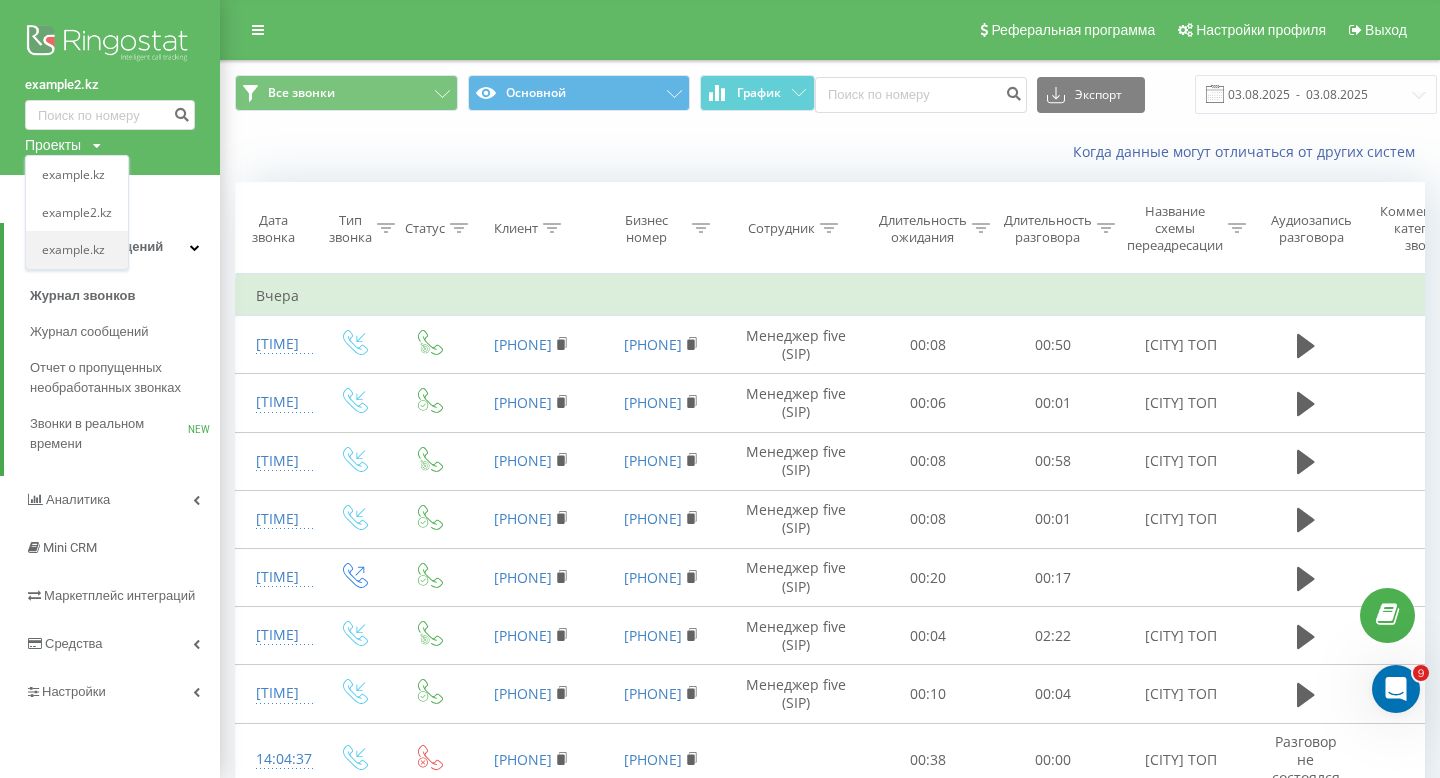 click on "shaqyrnew.kz" at bounding box center [77, 251] 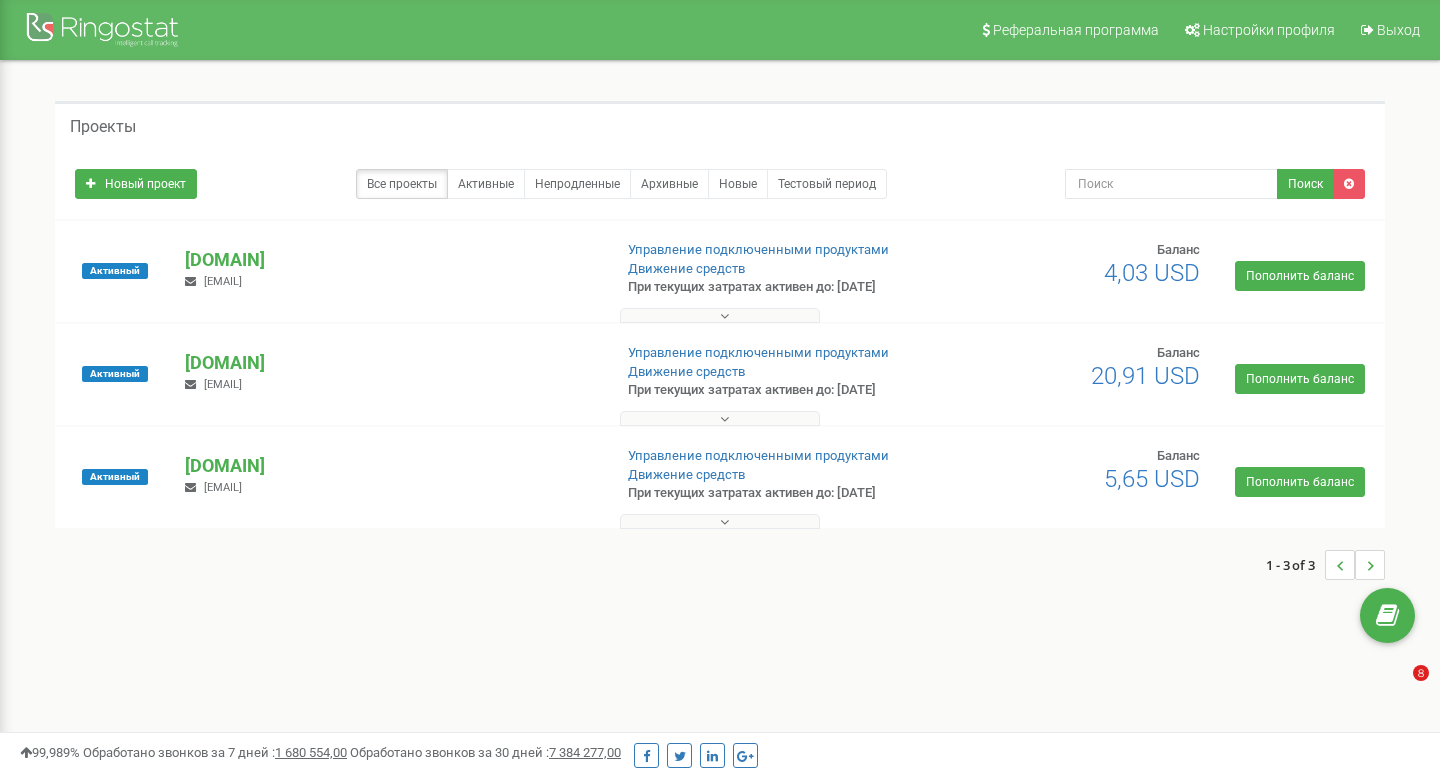 scroll, scrollTop: 0, scrollLeft: 0, axis: both 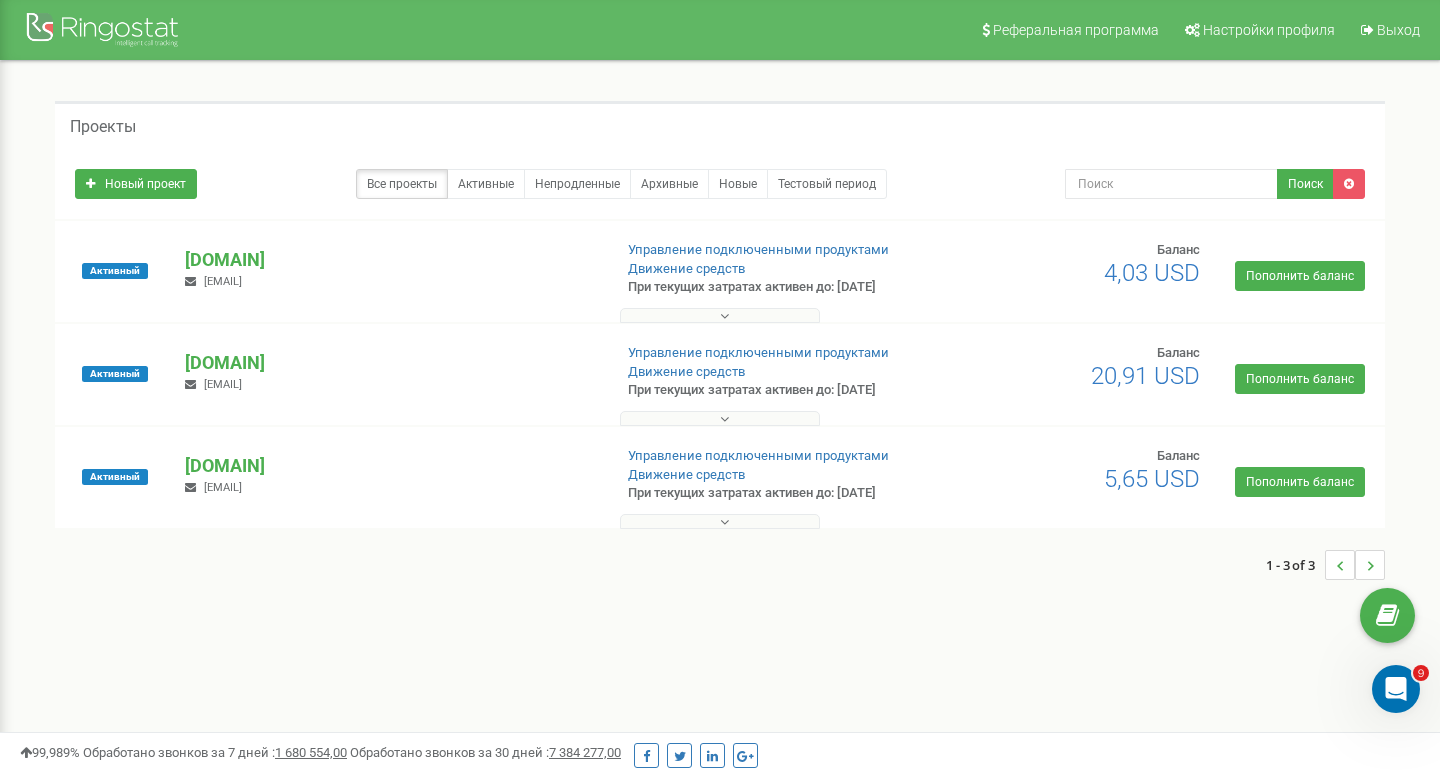click at bounding box center [720, 521] 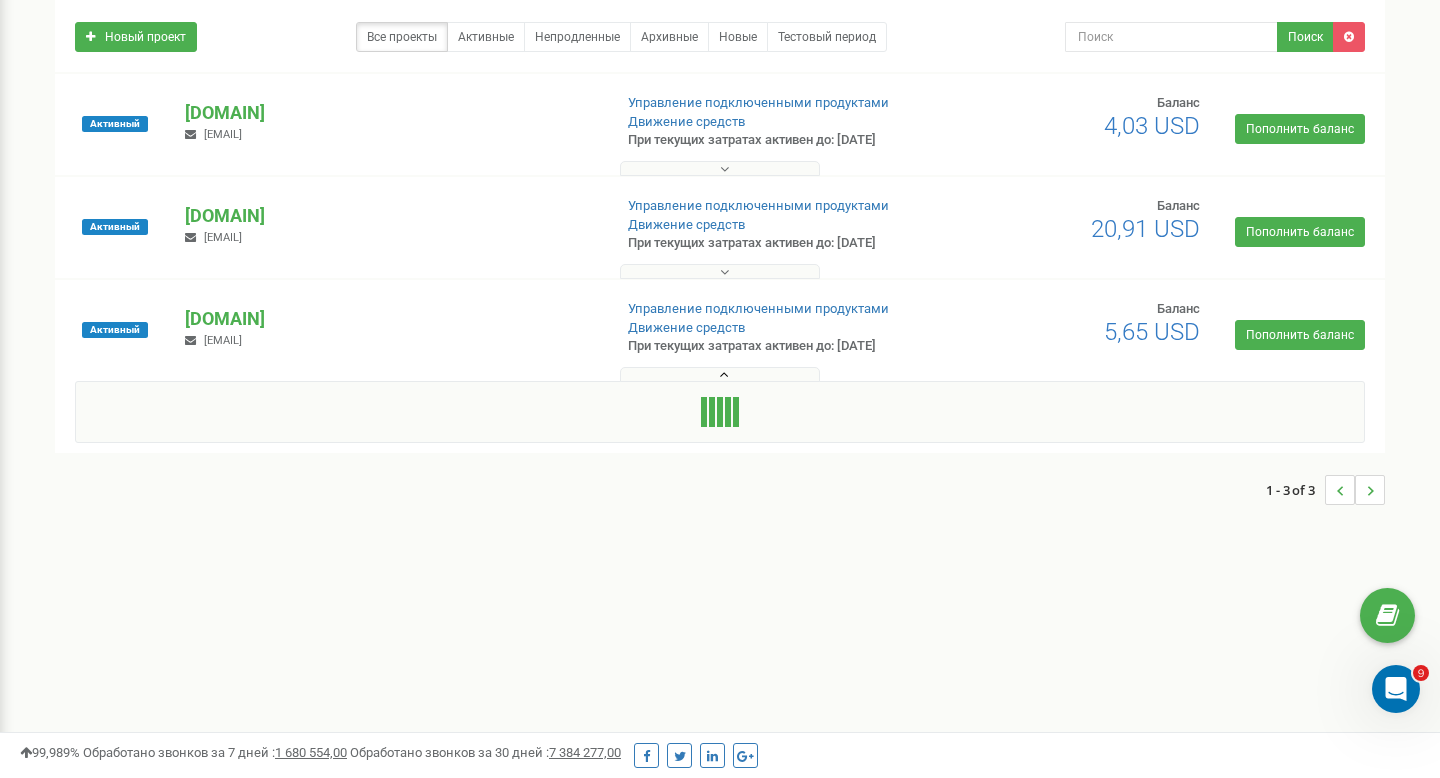scroll, scrollTop: 149, scrollLeft: 0, axis: vertical 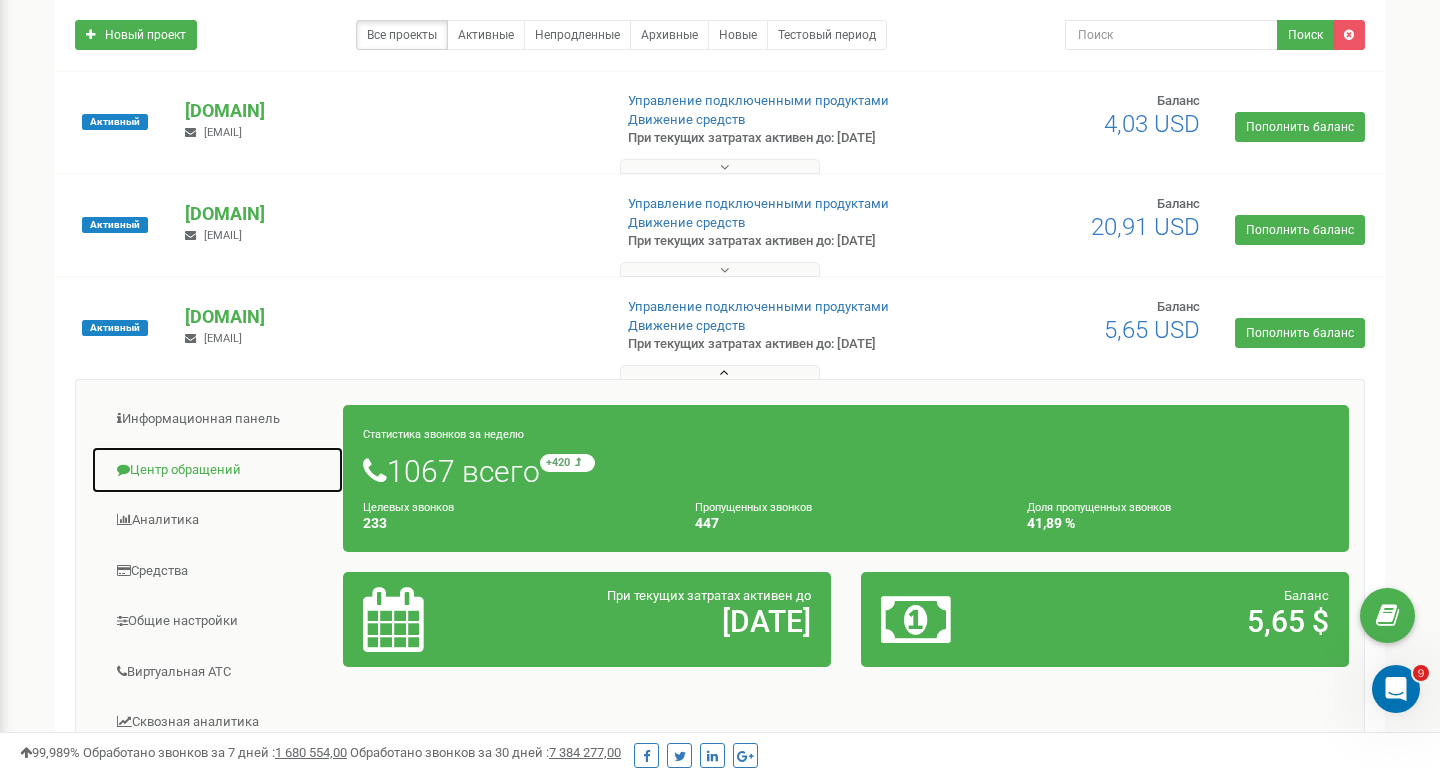 click on "Центр обращений" at bounding box center (217, 470) 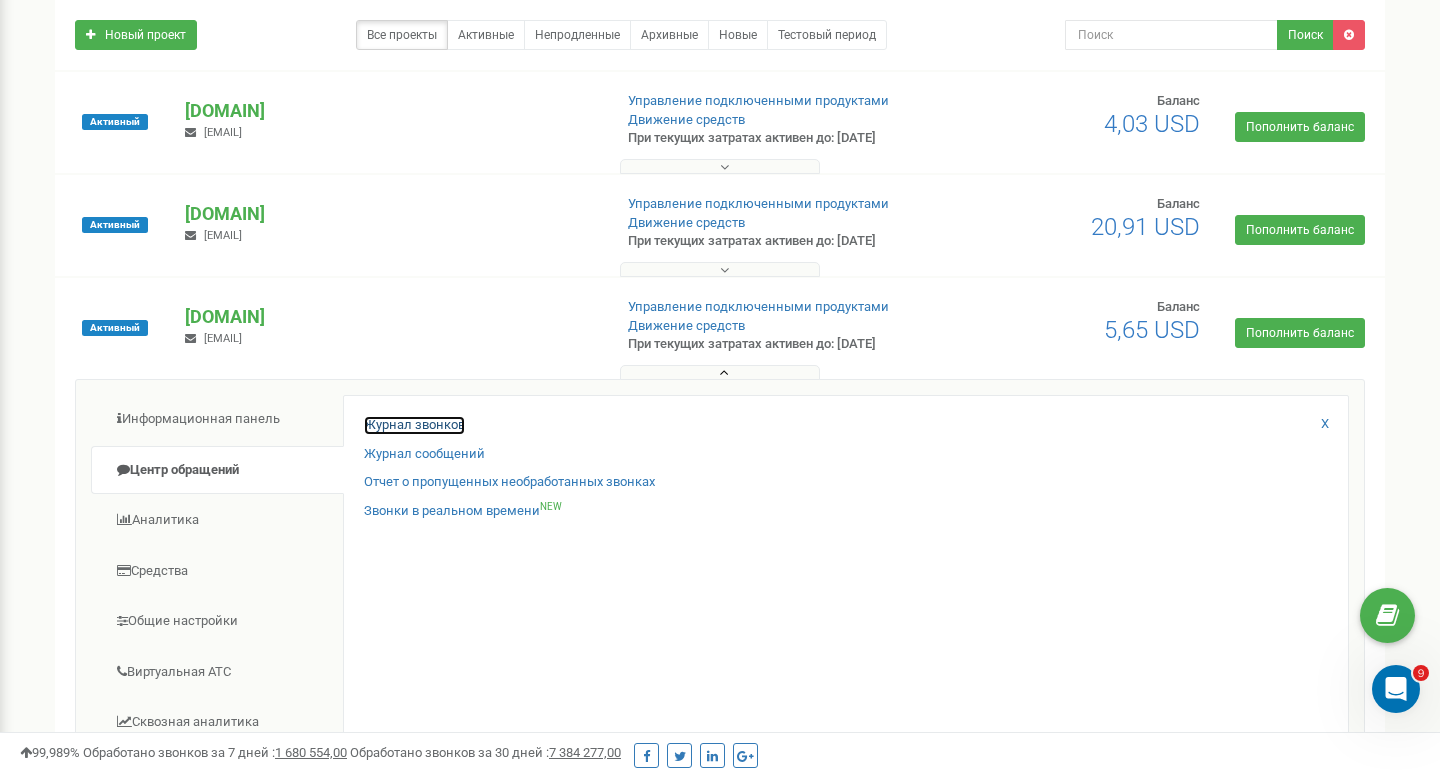 click on "Журнал звонков" at bounding box center [414, 425] 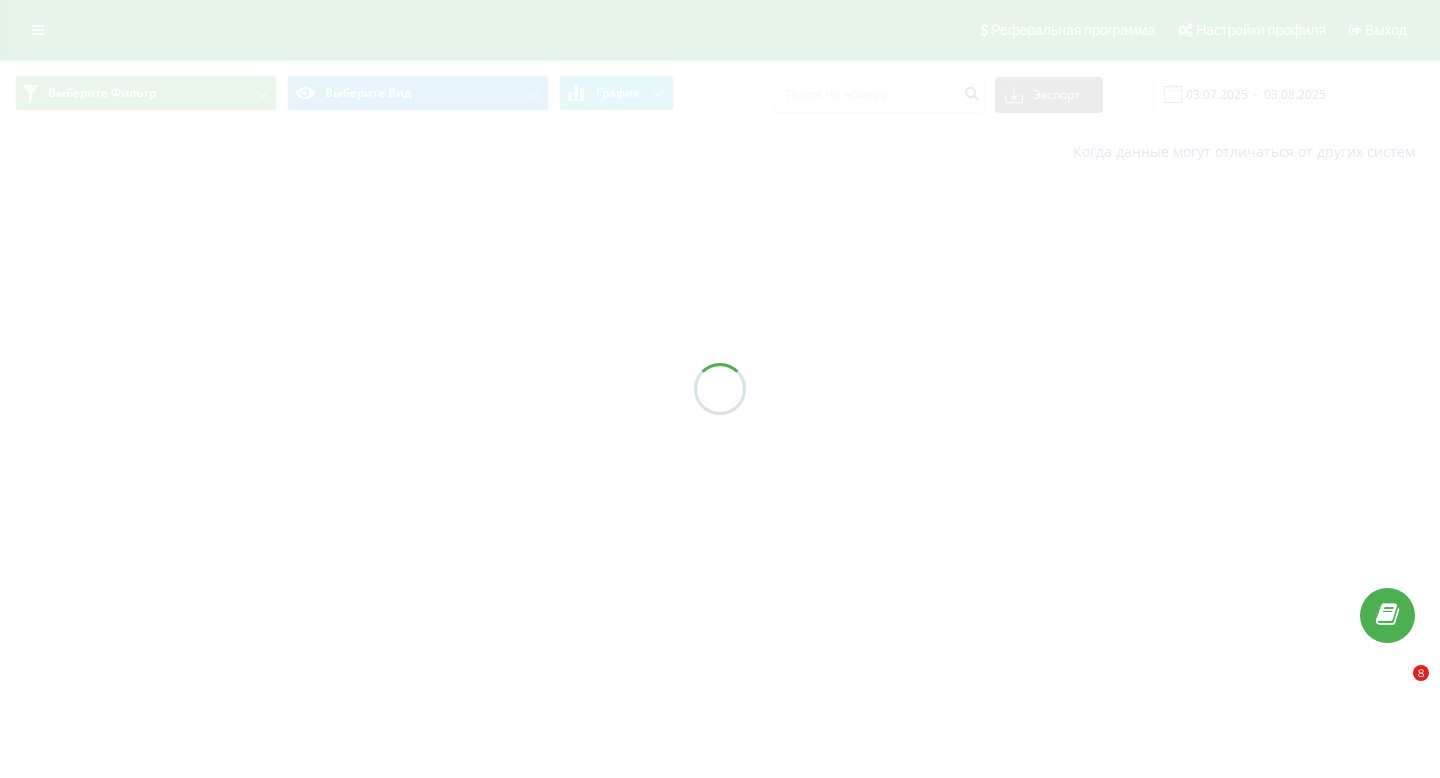 scroll, scrollTop: 0, scrollLeft: 0, axis: both 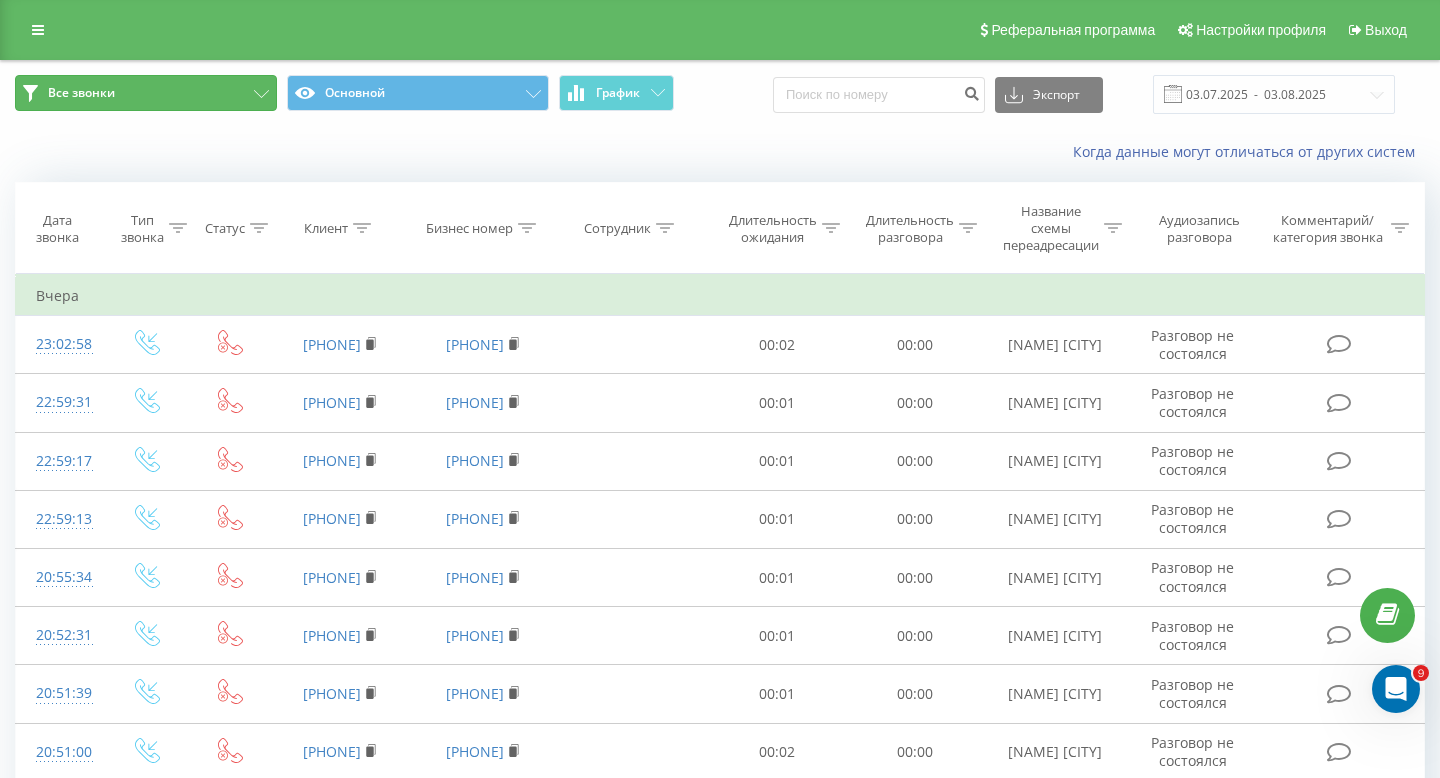 click on "Все звонки" at bounding box center [146, 93] 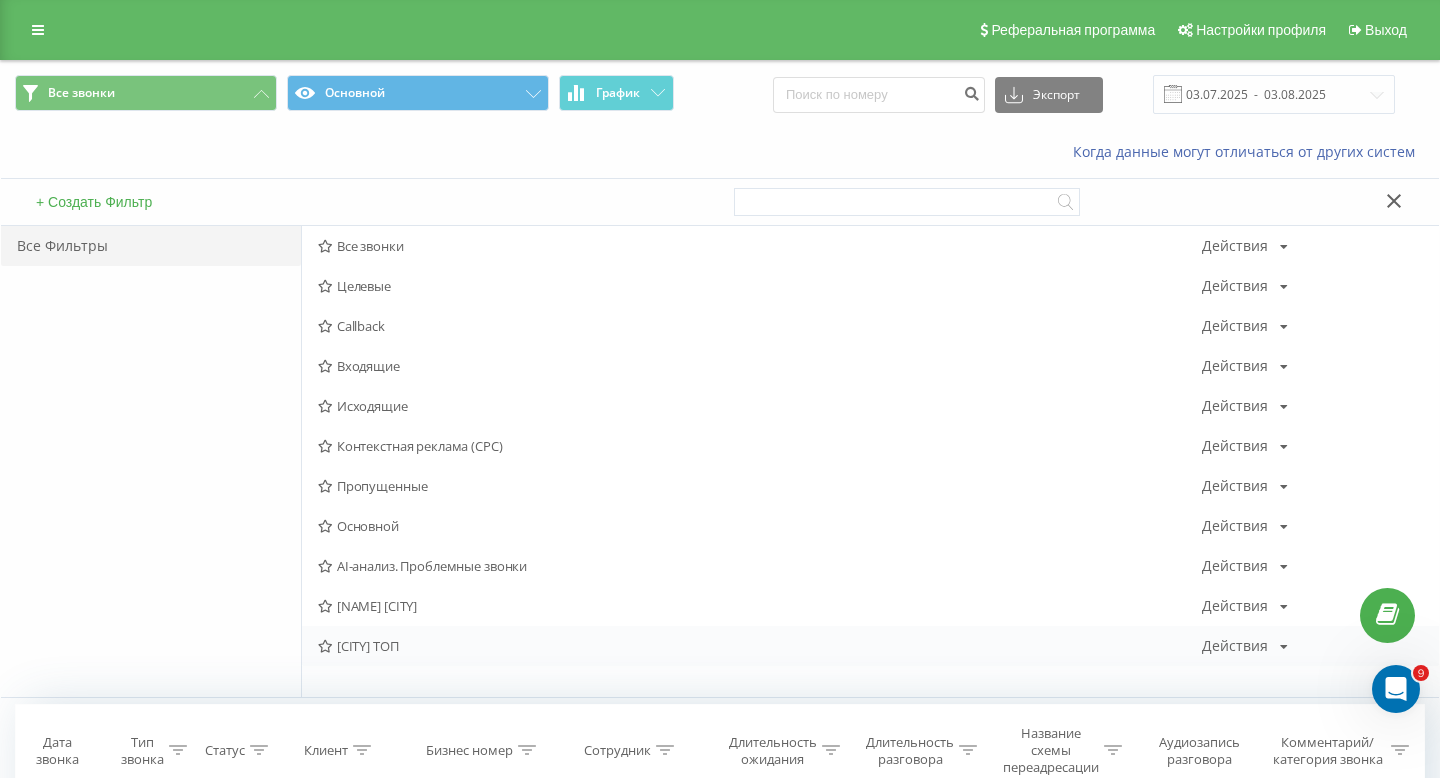 click on "Астана ТОП Действия Редактировать Копировать Удалить По умолчанию Поделиться" at bounding box center [870, 646] 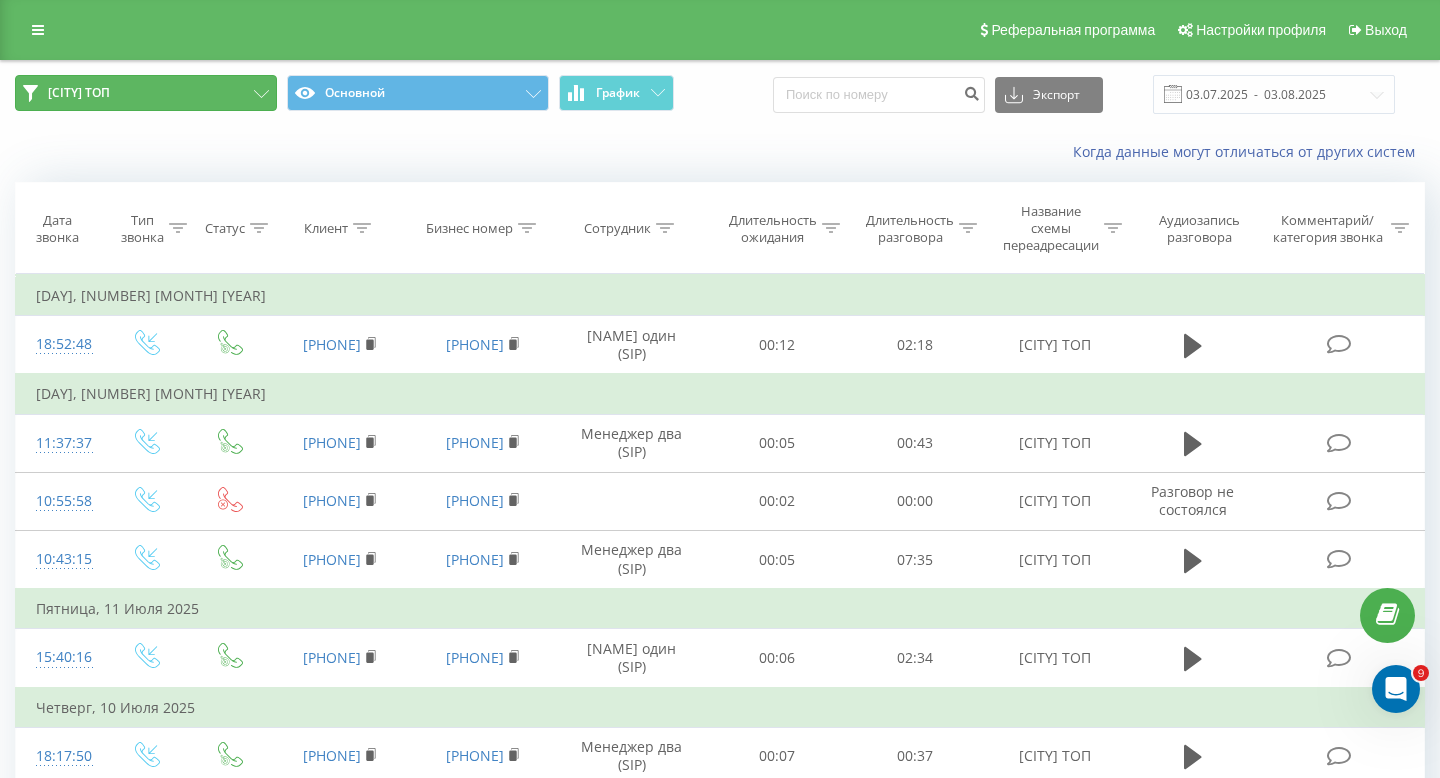 click on "Астана ТОП" at bounding box center (146, 93) 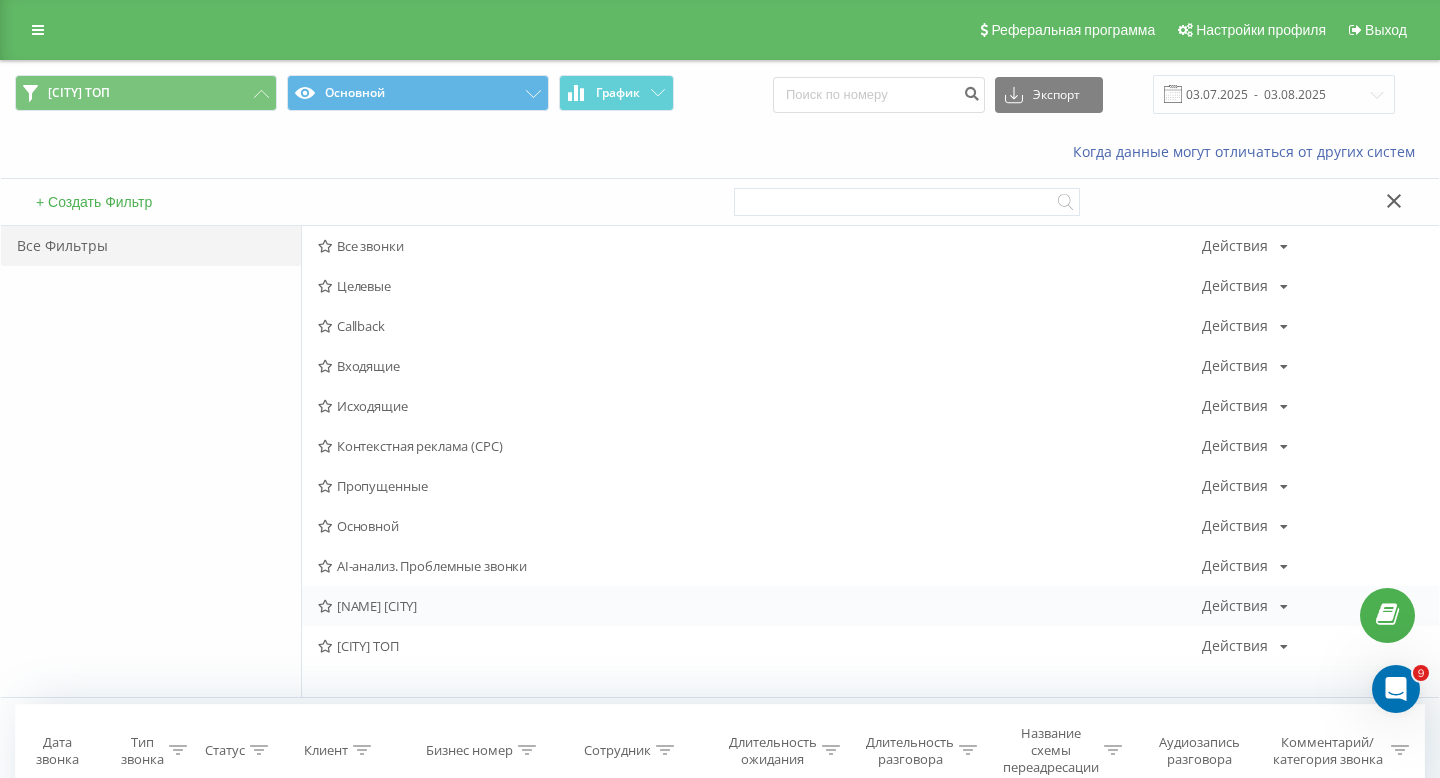 click on "Сергей Астана Действия Редактировать Копировать Удалить По умолчанию Поделиться" at bounding box center (870, 606) 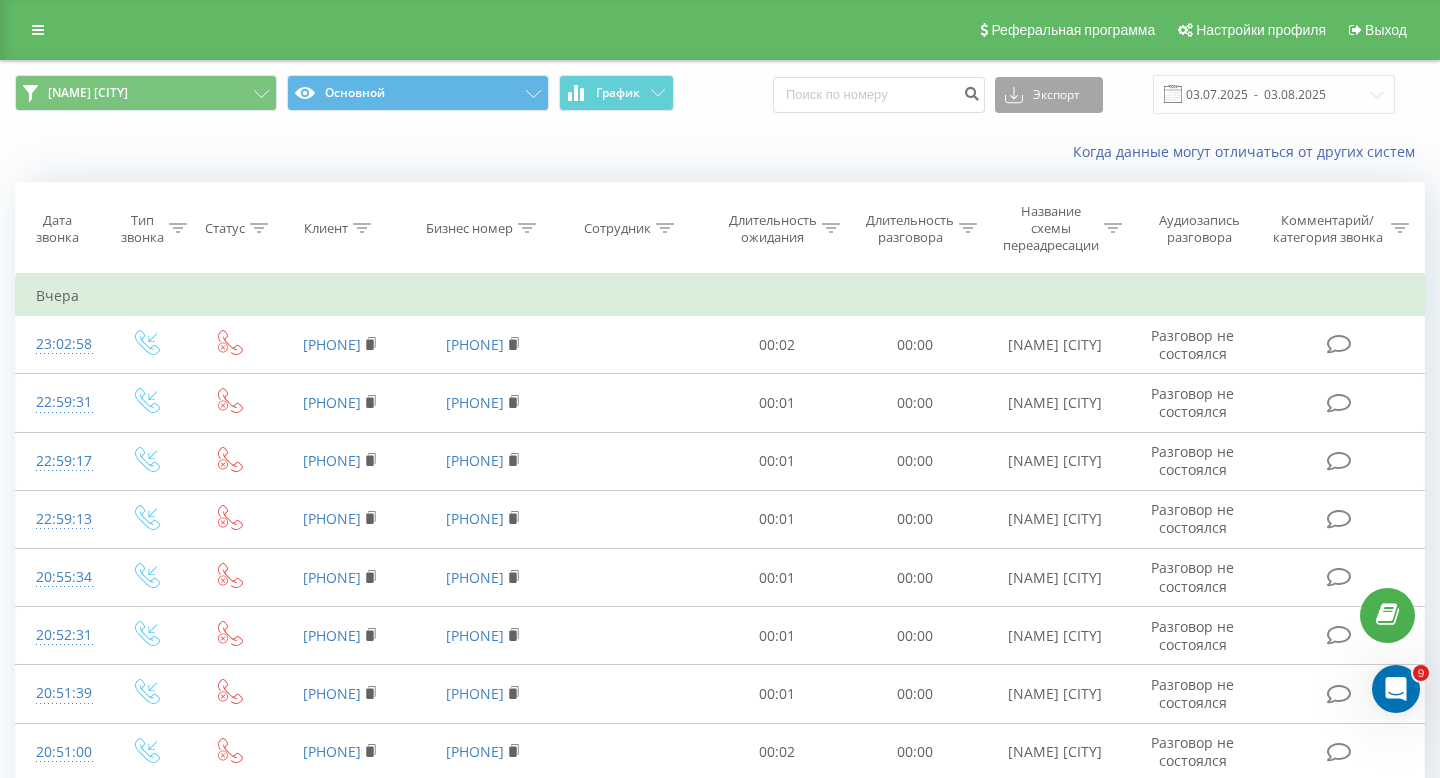 click on "Экспорт" at bounding box center [1049, 95] 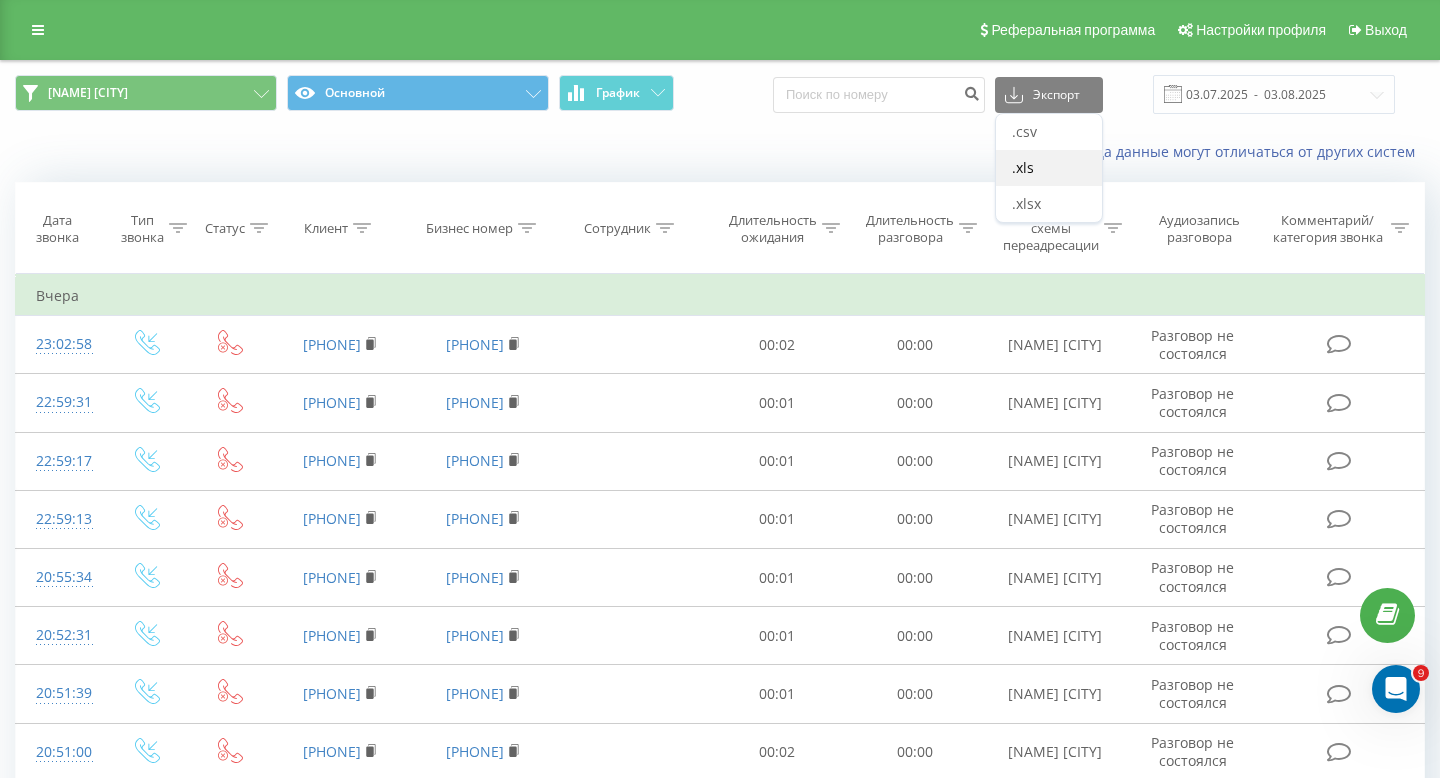 click on ".xls" at bounding box center (1023, 167) 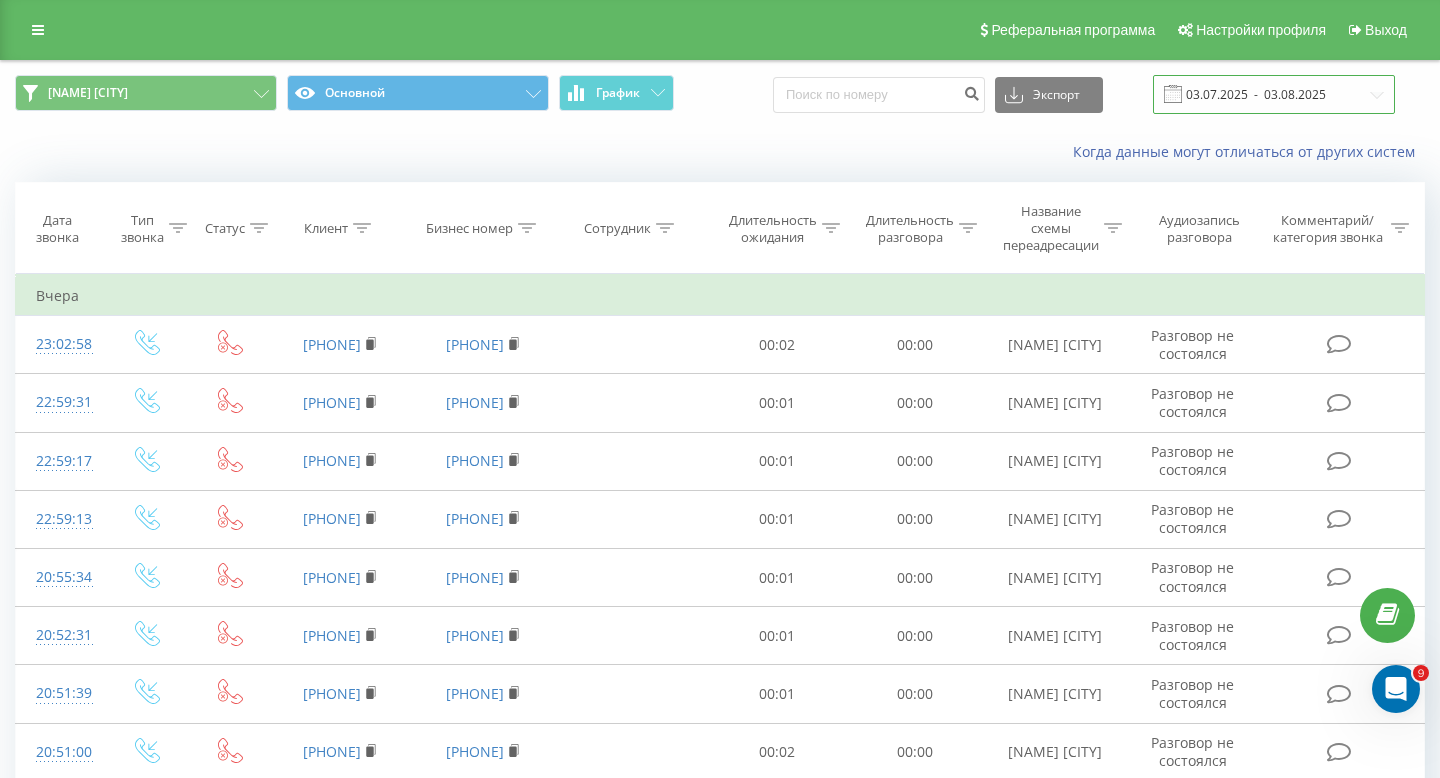 click on "03.07.2025  -  03.08.2025" at bounding box center (1274, 94) 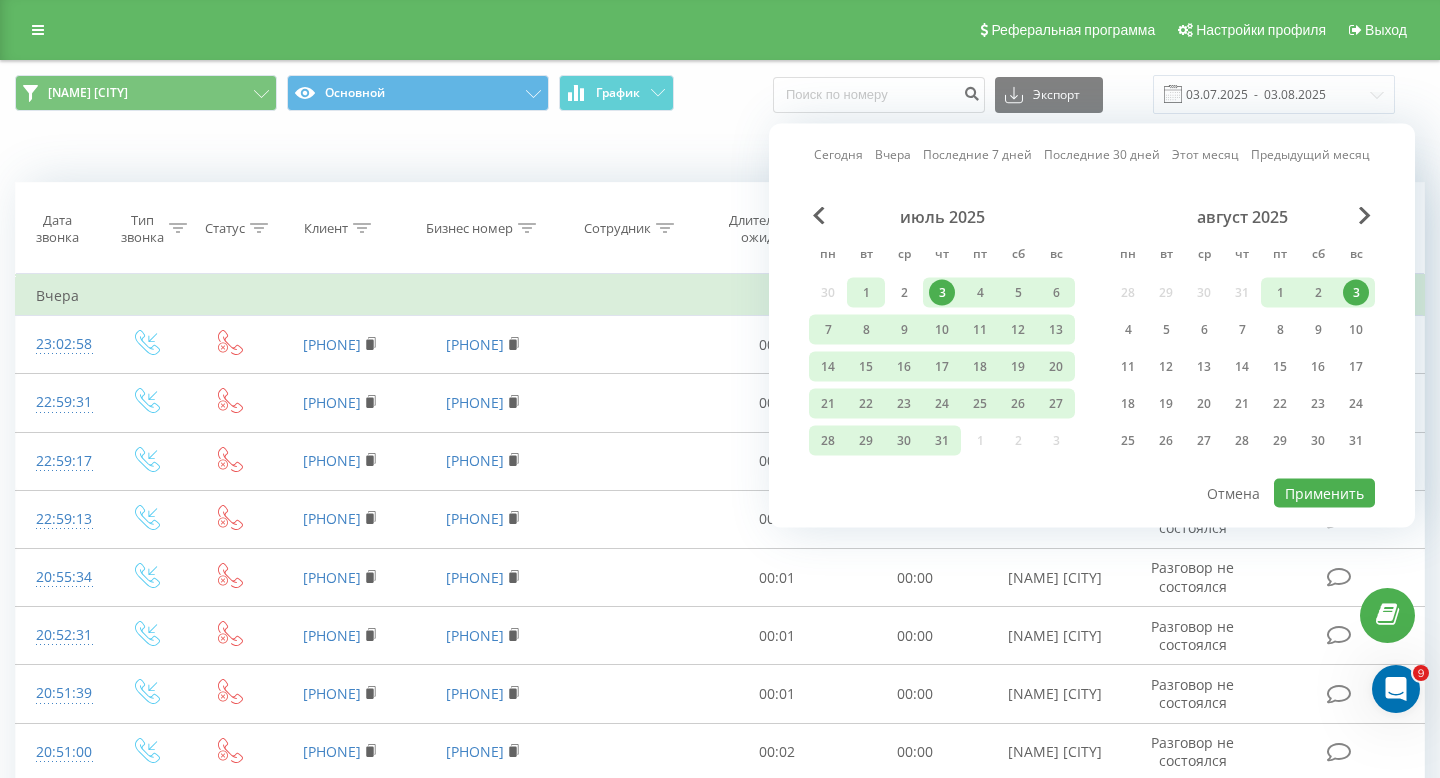 click on "1" at bounding box center [866, 293] 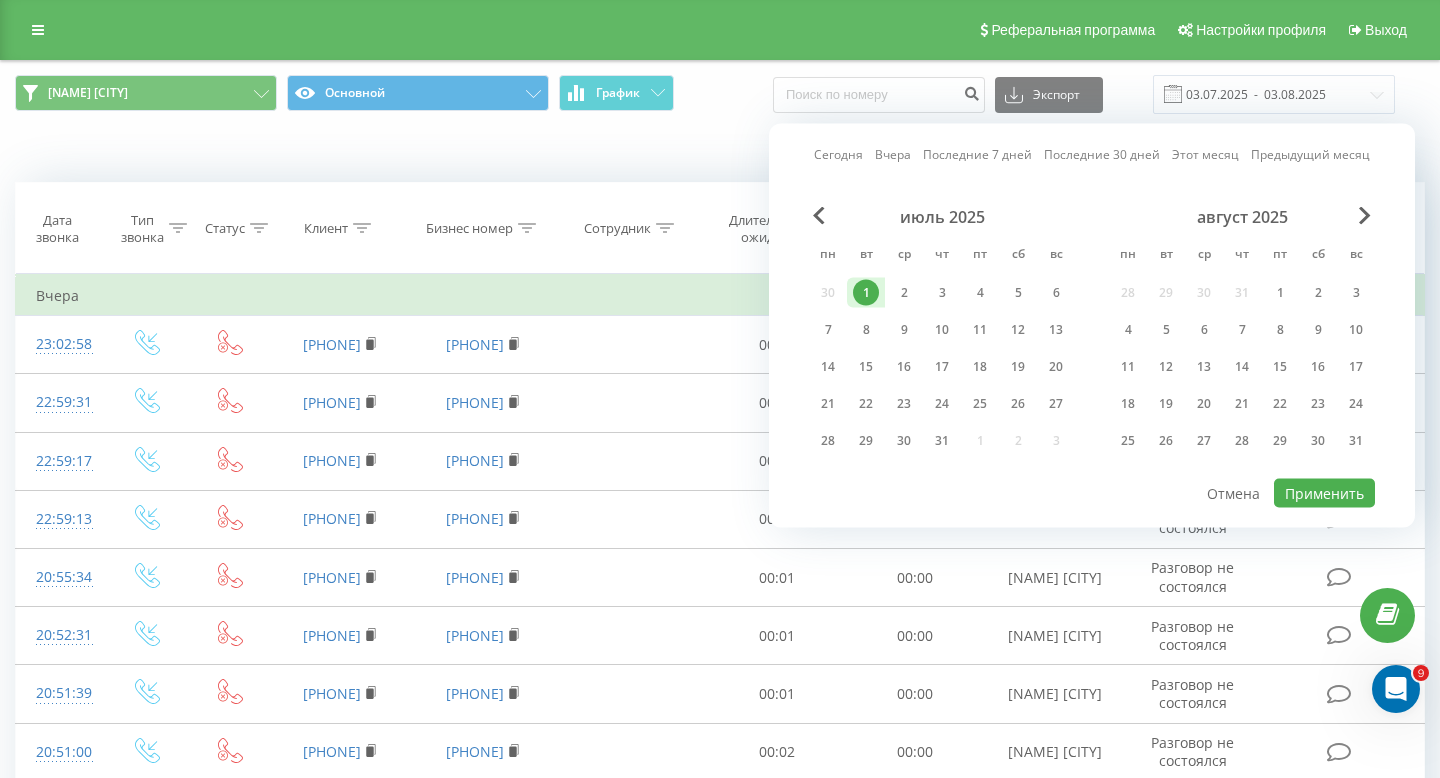 click on "1" at bounding box center [866, 293] 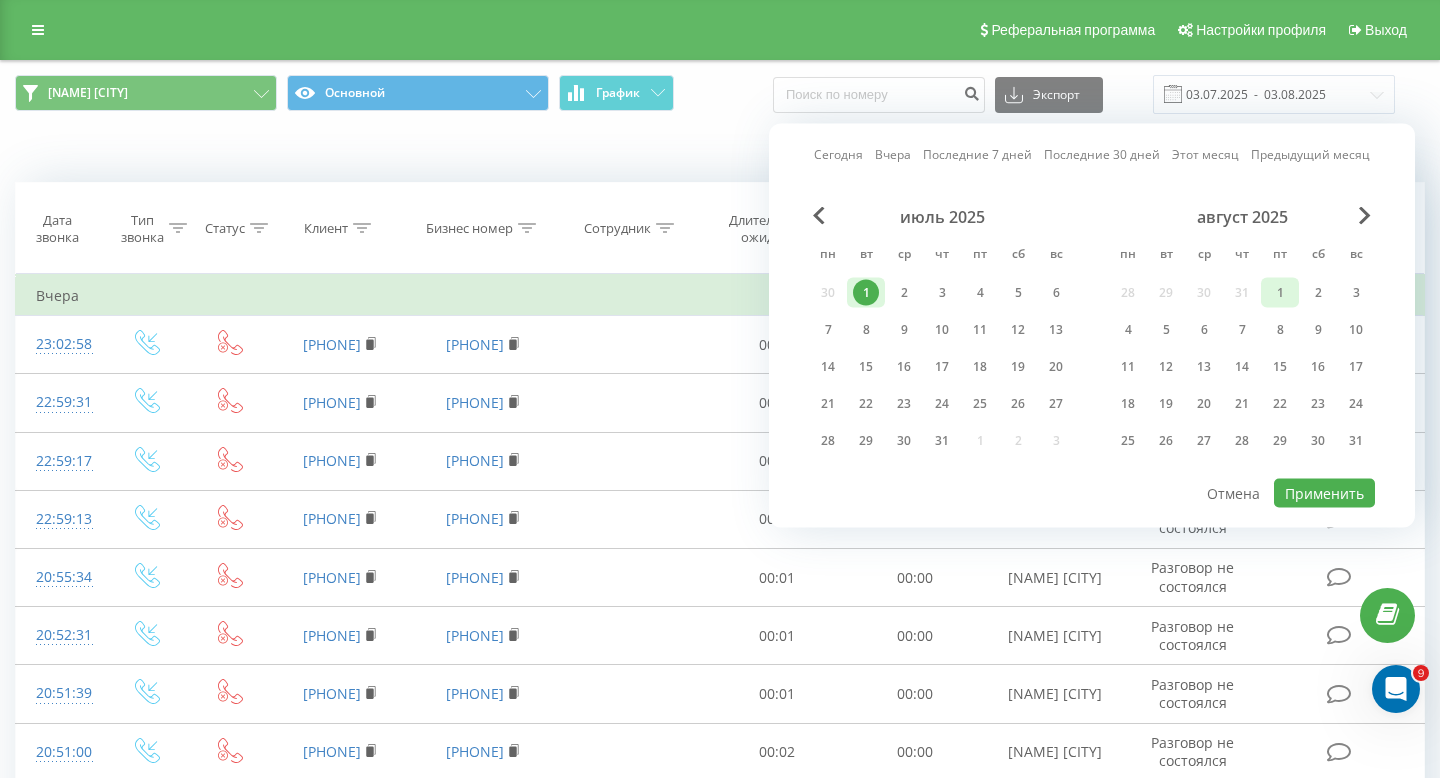 click on "1" at bounding box center (1280, 293) 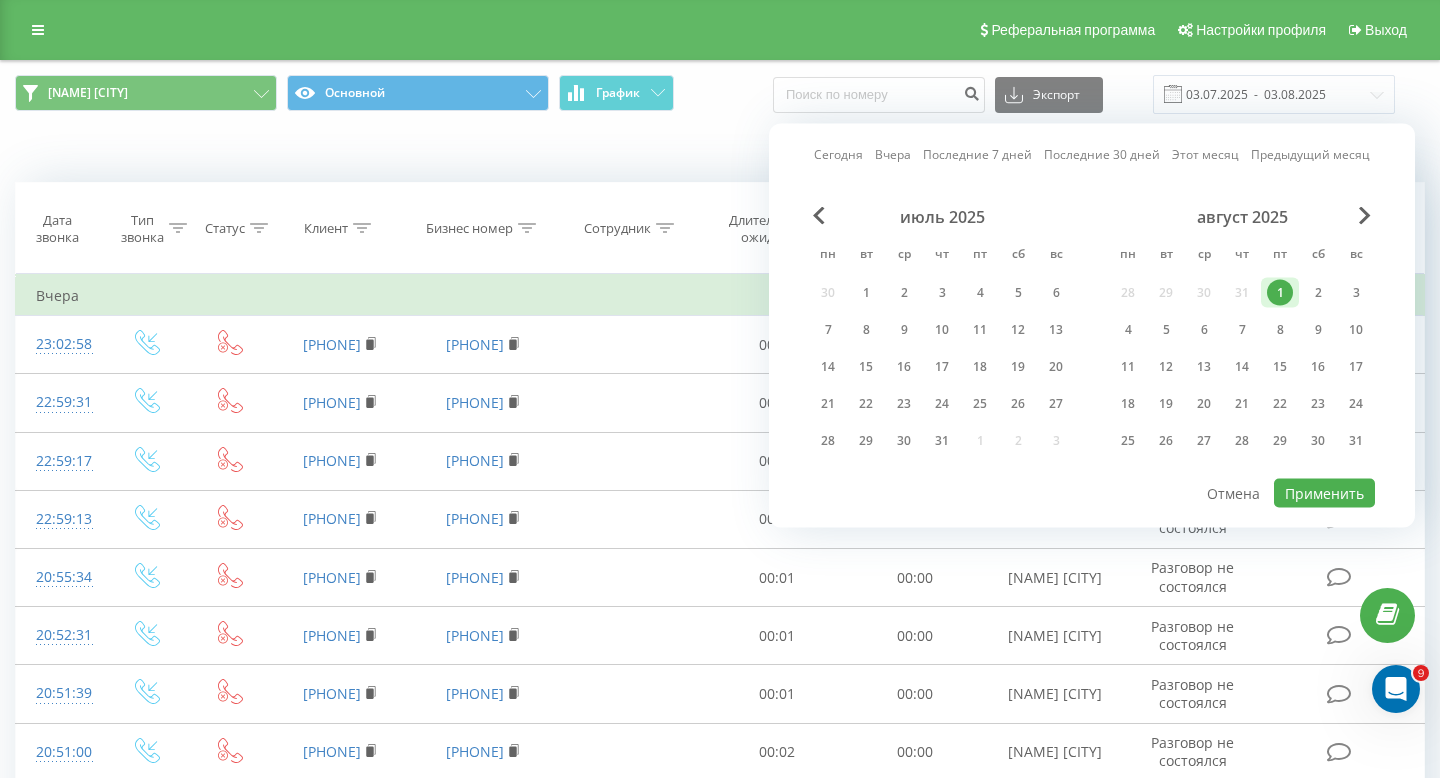 click on "июль 2025 пн вт ср чт пт сб вс 30 1 2 3 4 5 6 7 8 9 10 11 12 13 14 15 16 17 18 19 20 21 22 23 24 25 26 27 28 29 30 31 1 2 3 август 2025 пн вт ср чт пт сб вс 28 29 30 31 1 2 3 4 5 6 7 8 9 10 11 12 13 14 15 16 17 18 19 20 21 22 23 24 25 26 27 28 29 30 31" at bounding box center [1092, 342] 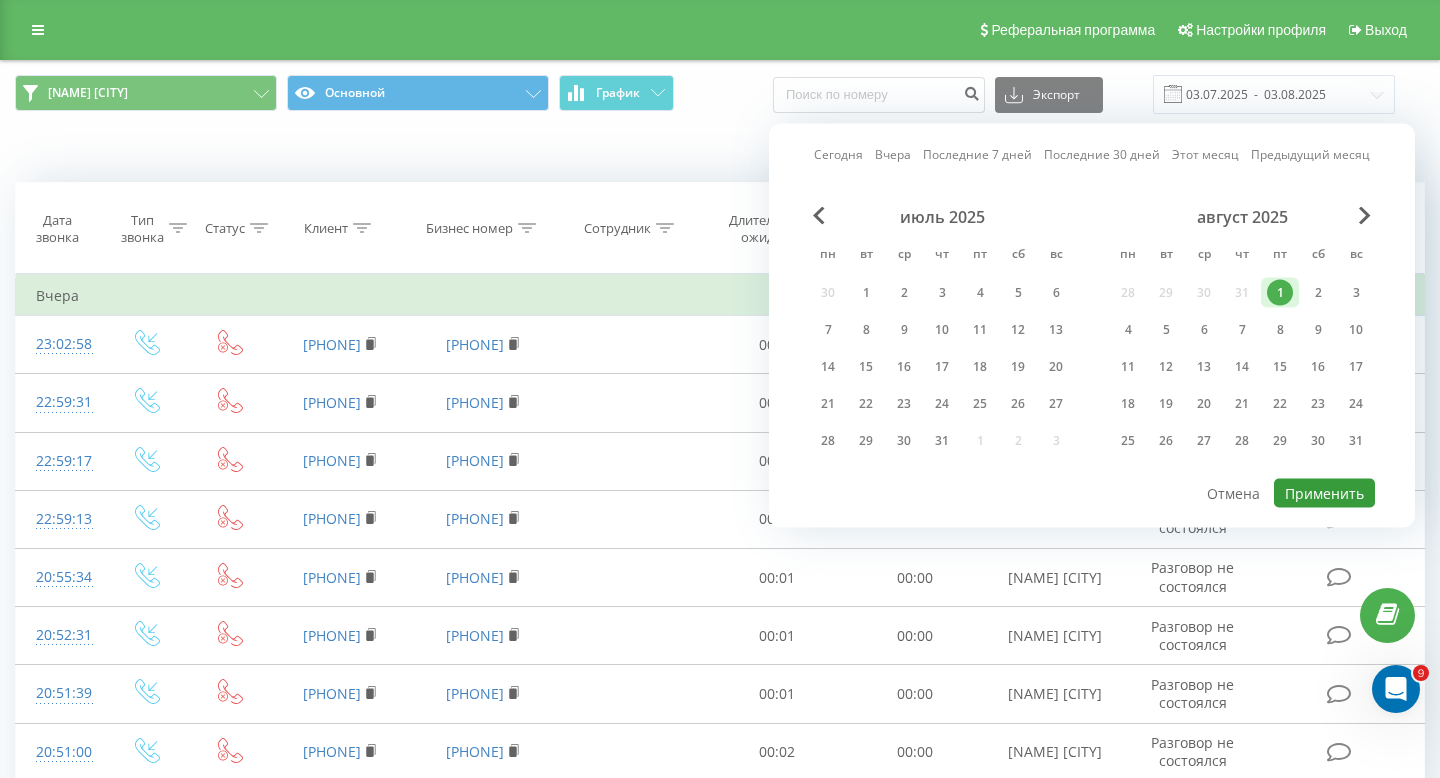 click on "Применить" at bounding box center [1324, 493] 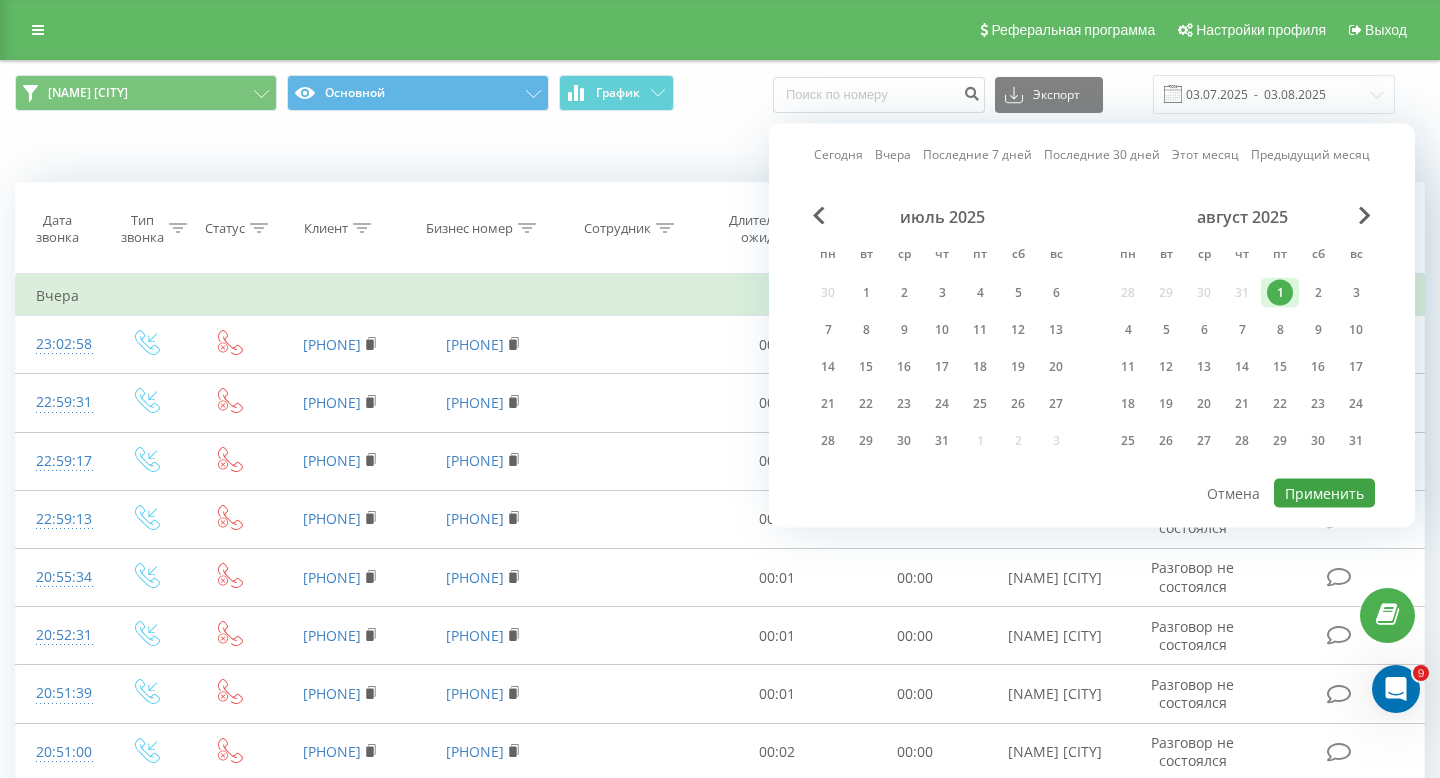 type on "01.08.2025  -  01.08.2025" 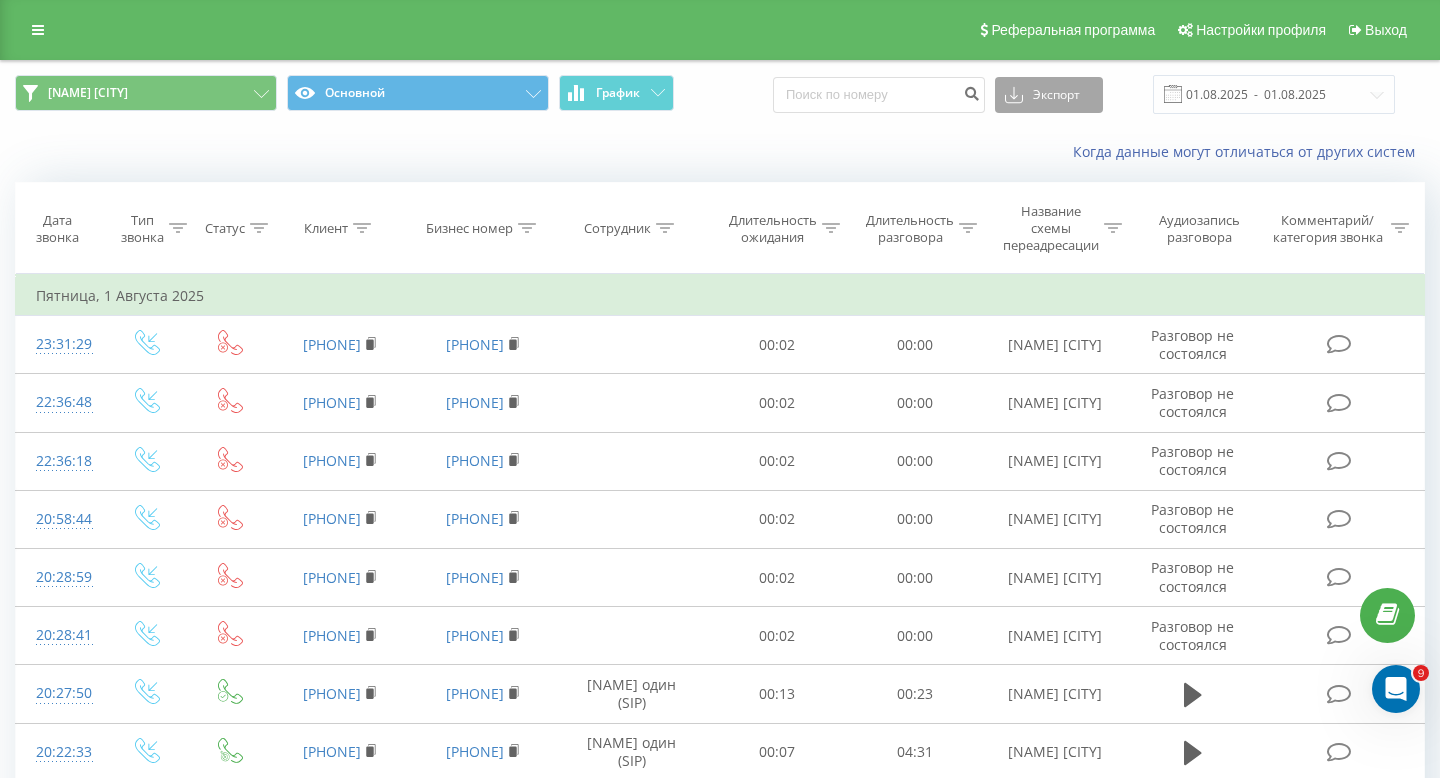 click on "Экспорт" at bounding box center [1049, 95] 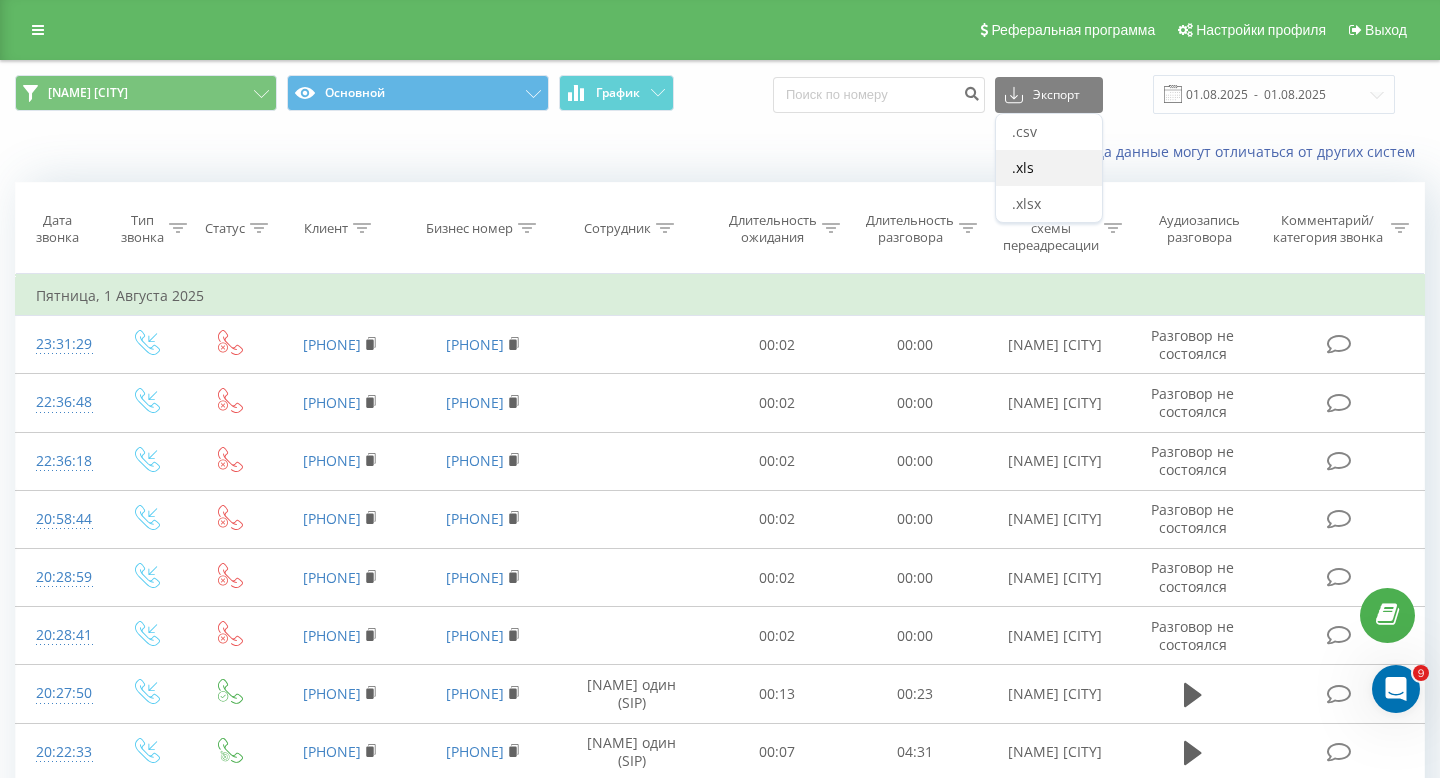 click on ".xls" at bounding box center (1049, 168) 